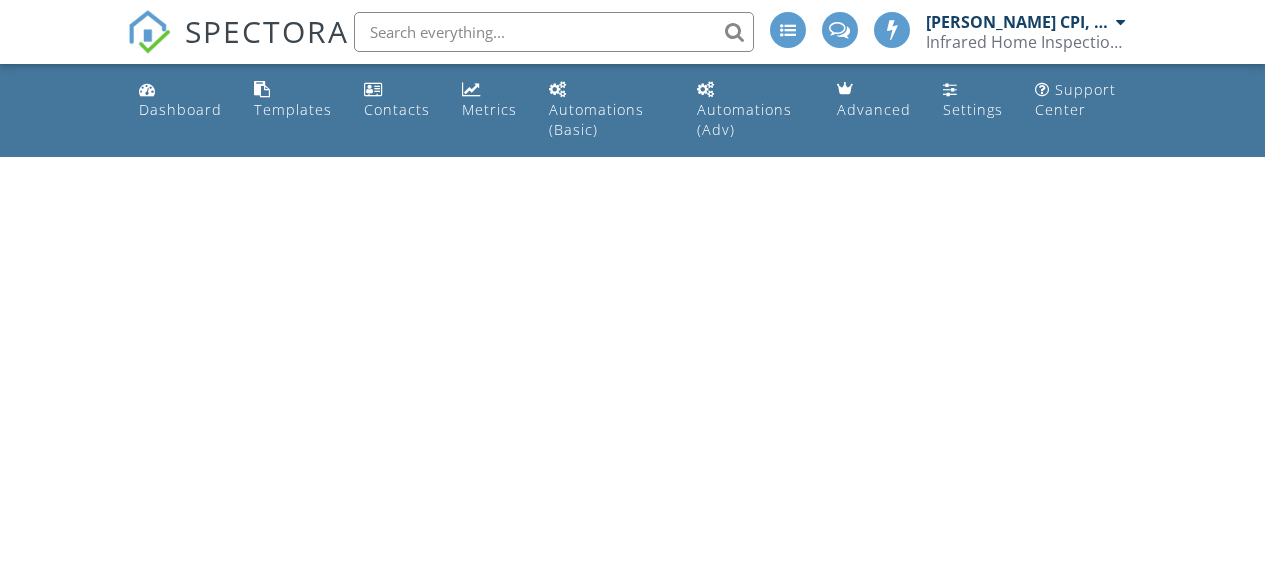 scroll, scrollTop: 0, scrollLeft: 0, axis: both 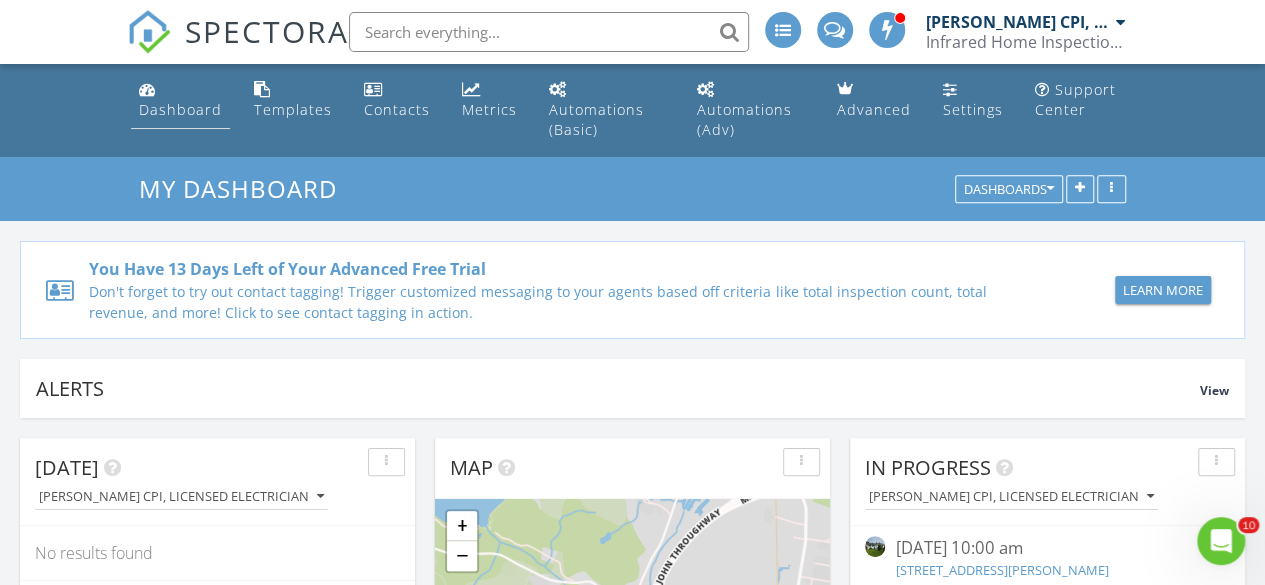 click on "Dashboard" at bounding box center [180, 100] 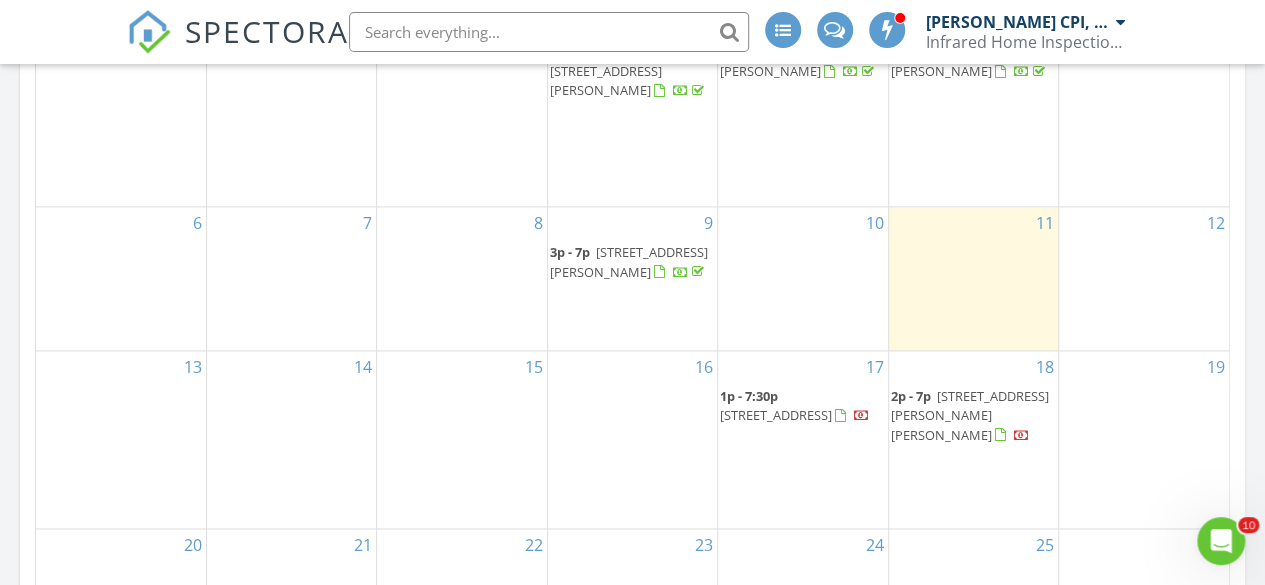 scroll, scrollTop: 1200, scrollLeft: 0, axis: vertical 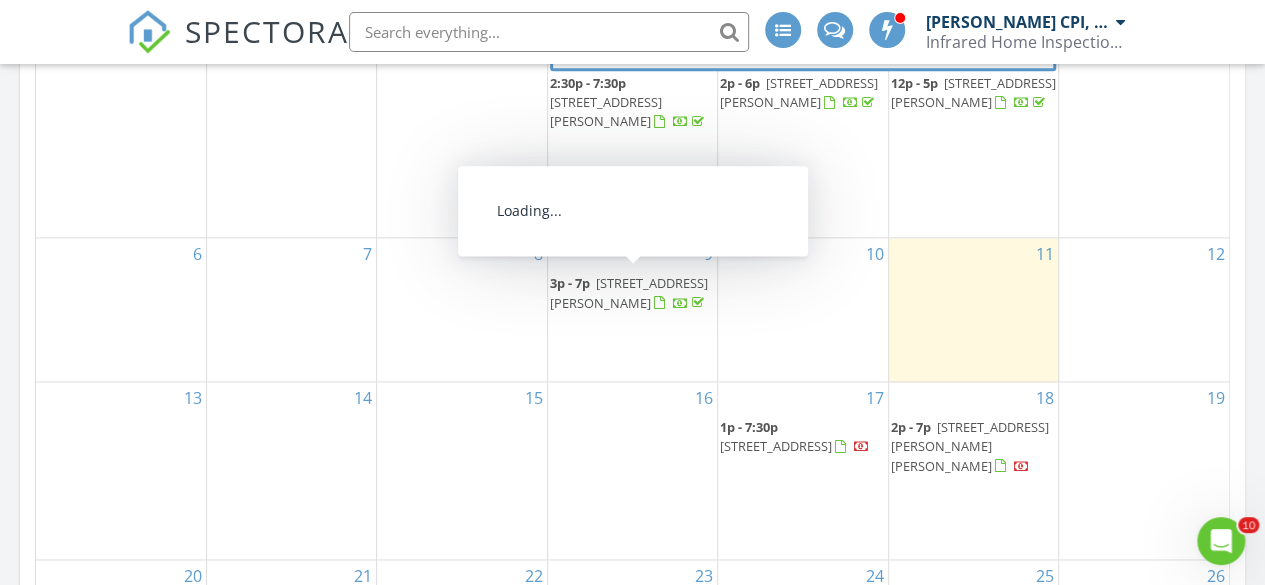 click on "566 Westmorland Rd, Saint John E2J 2G7" at bounding box center [629, 292] 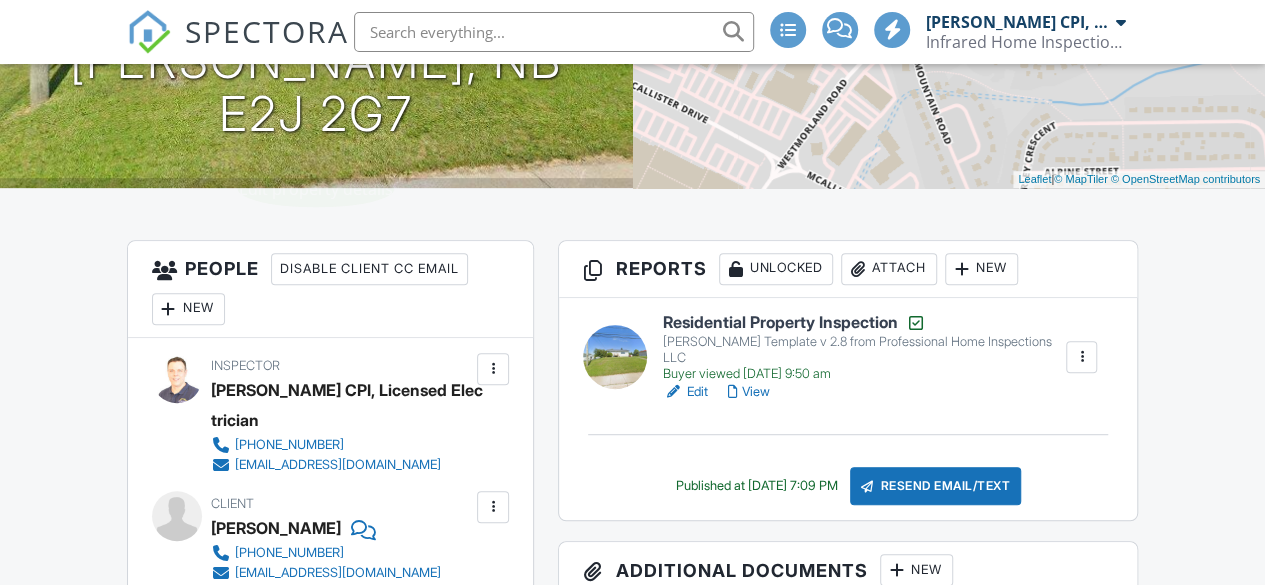 scroll, scrollTop: 400, scrollLeft: 0, axis: vertical 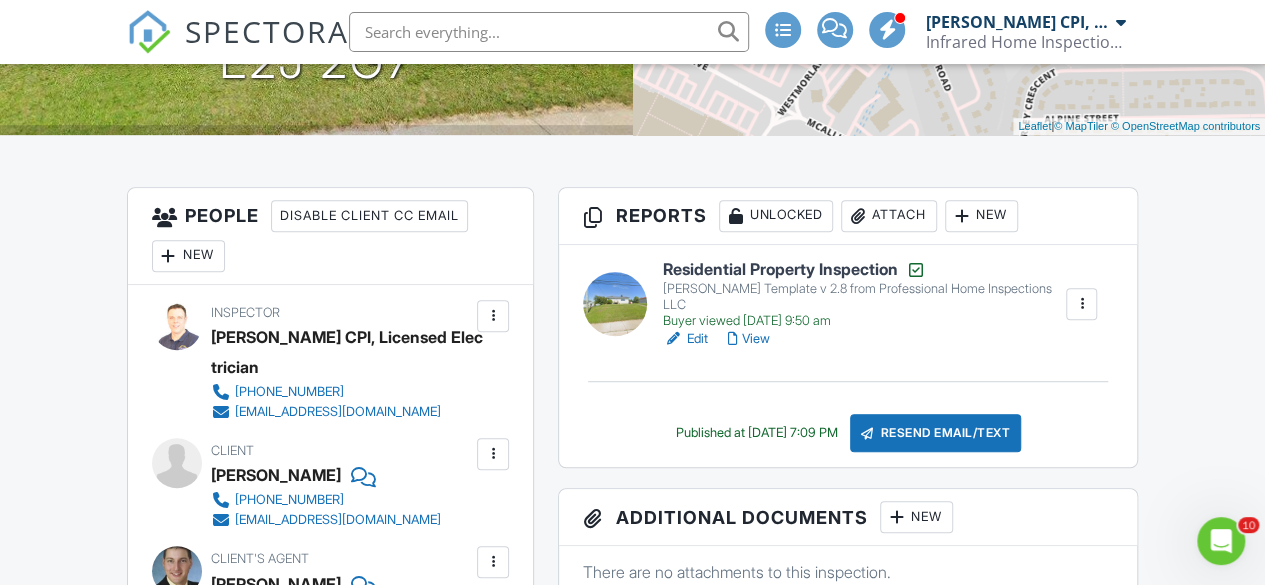 click on "View" at bounding box center [749, 339] 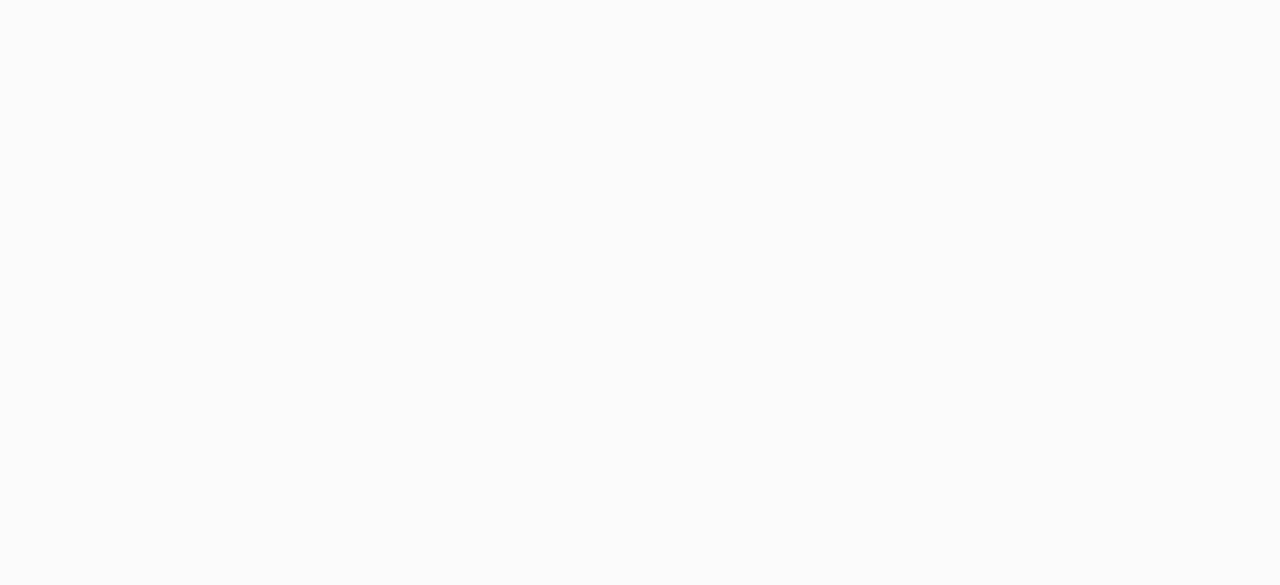 scroll, scrollTop: 0, scrollLeft: 0, axis: both 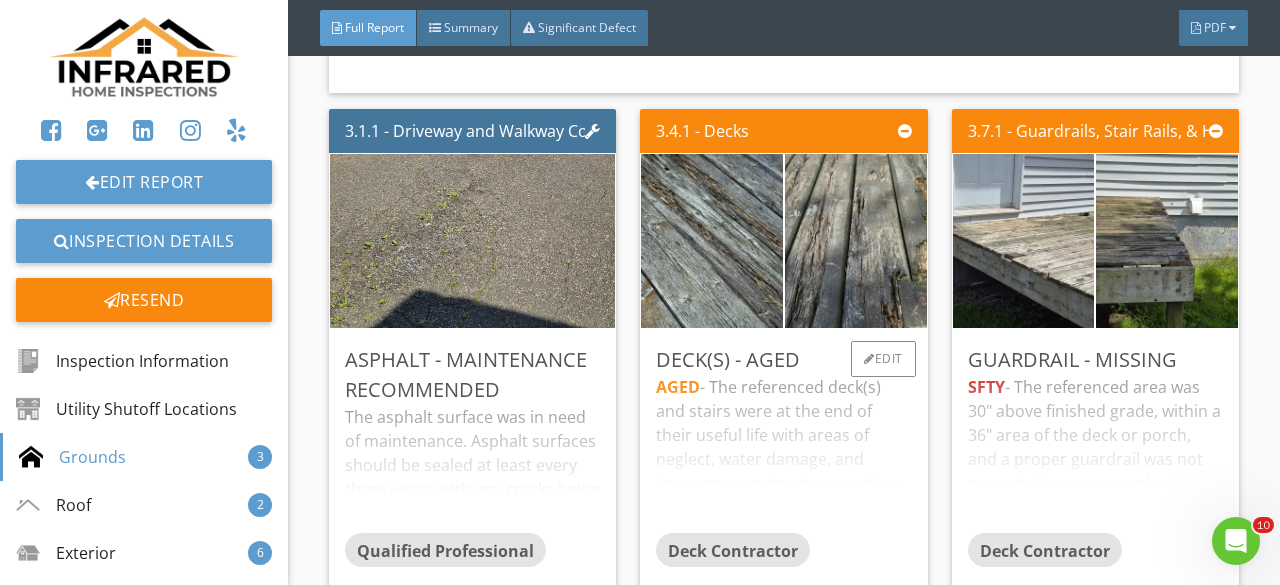 click on "AGED  - The referenced deck(s) and stairs were at the end of their useful life with areas of neglect, water damage, and improper construction practices. Replacement of the deck(s) is recommended to be conducted by a qualified contractor." at bounding box center [783, 454] 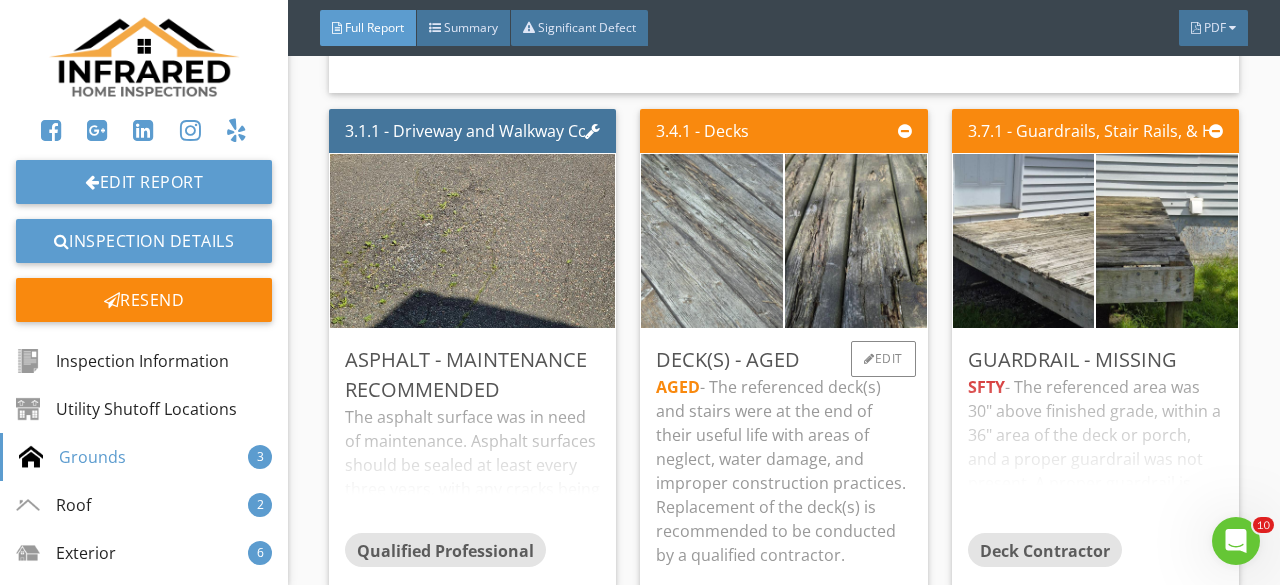 click at bounding box center [712, 241] 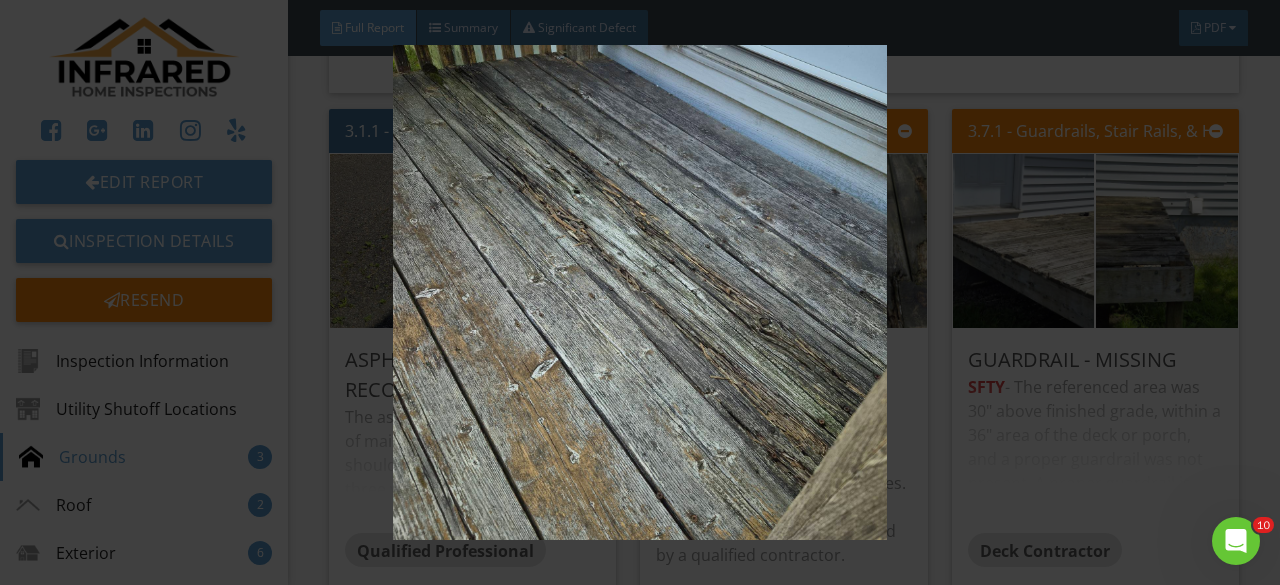 click at bounding box center [639, 292] 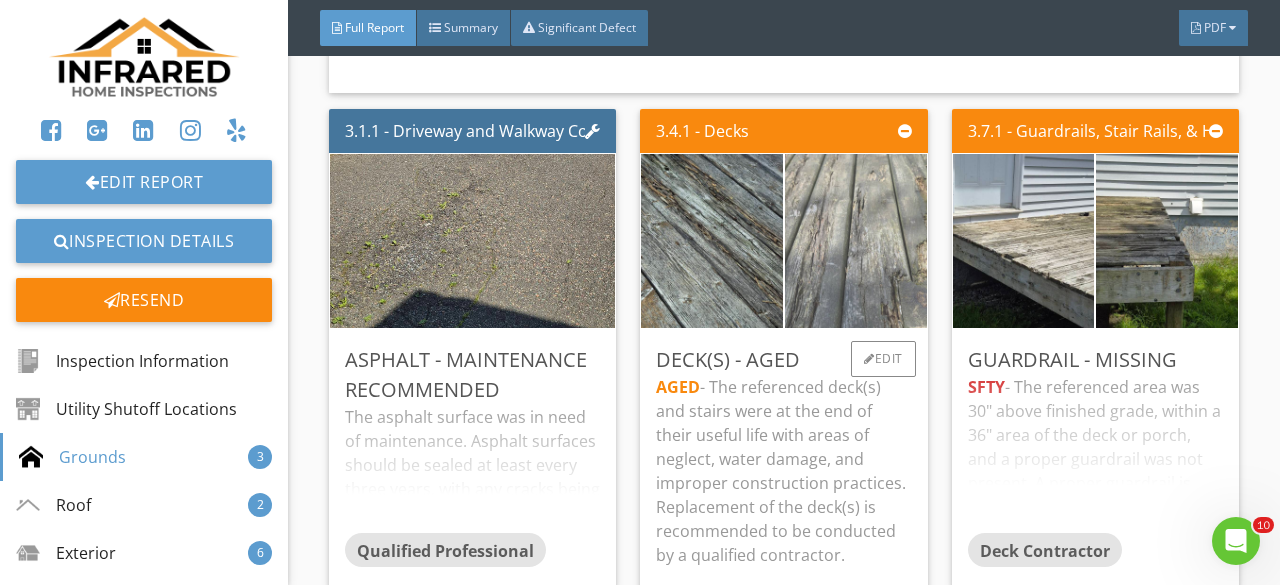 click at bounding box center [856, 241] 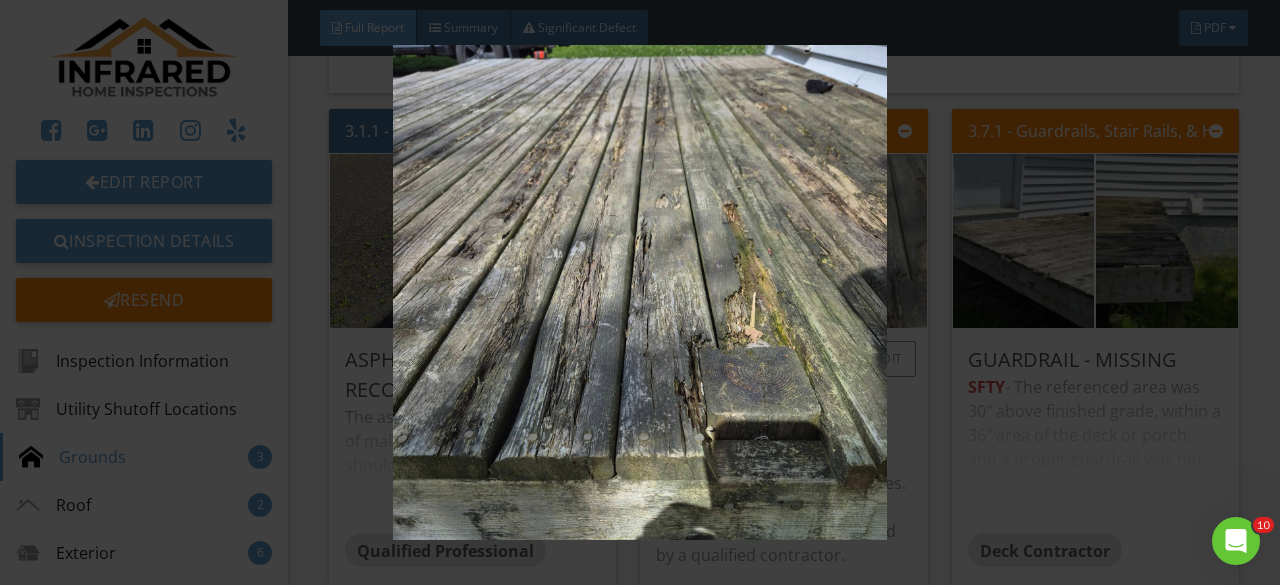 click at bounding box center [639, 292] 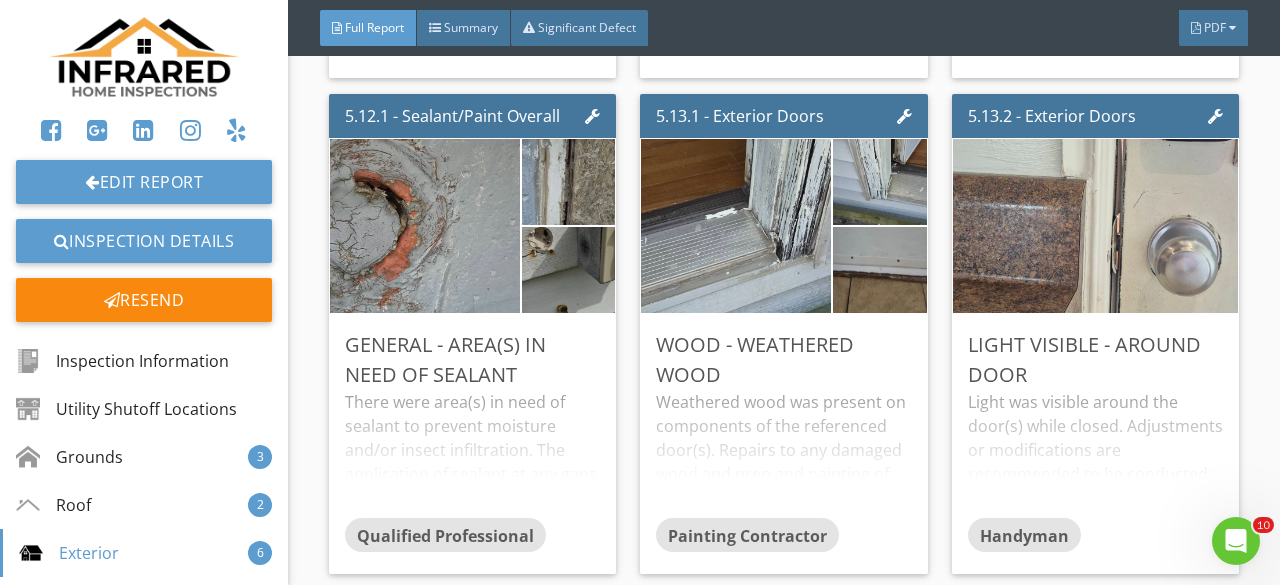 scroll, scrollTop: 13000, scrollLeft: 0, axis: vertical 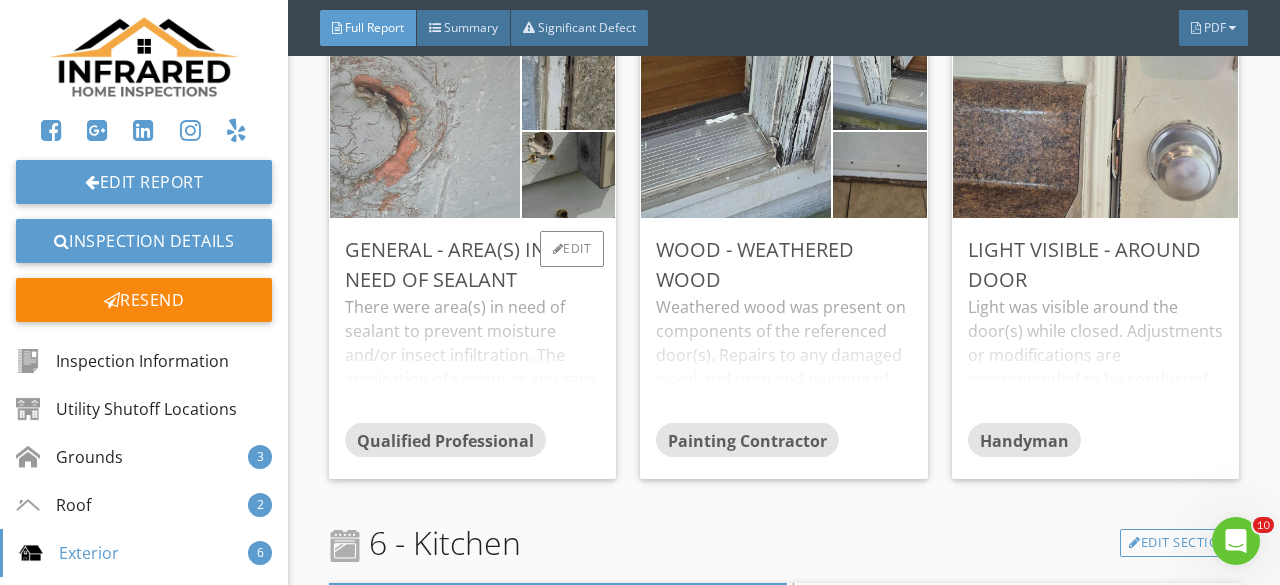 click at bounding box center (425, 130) 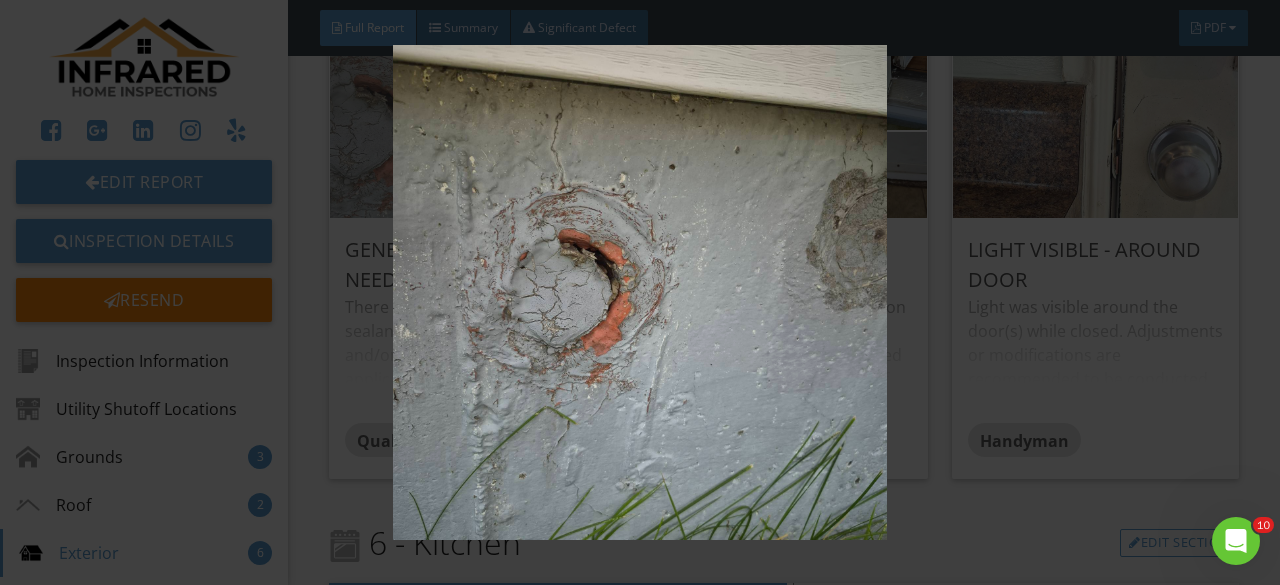 click at bounding box center [639, 292] 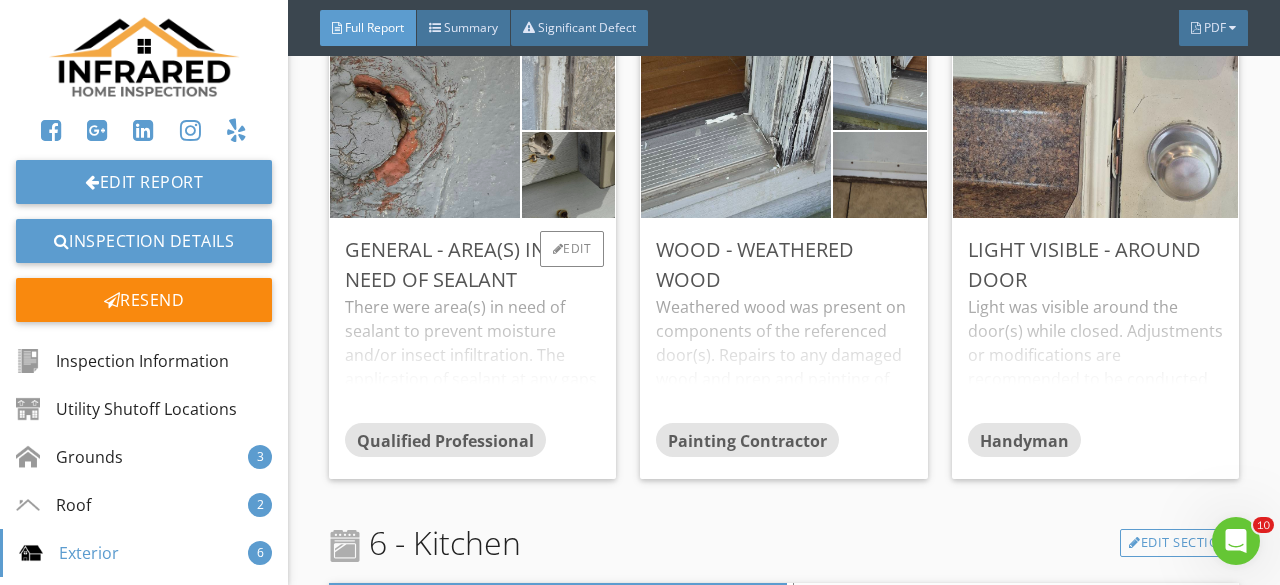 click at bounding box center [568, 86] 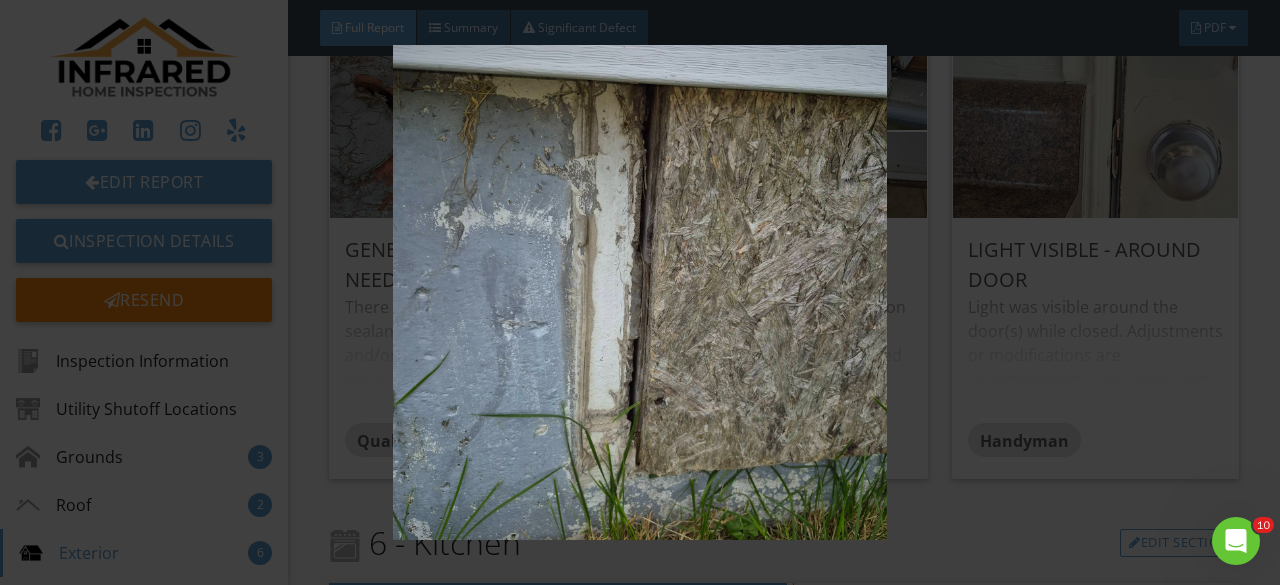 click at bounding box center [639, 292] 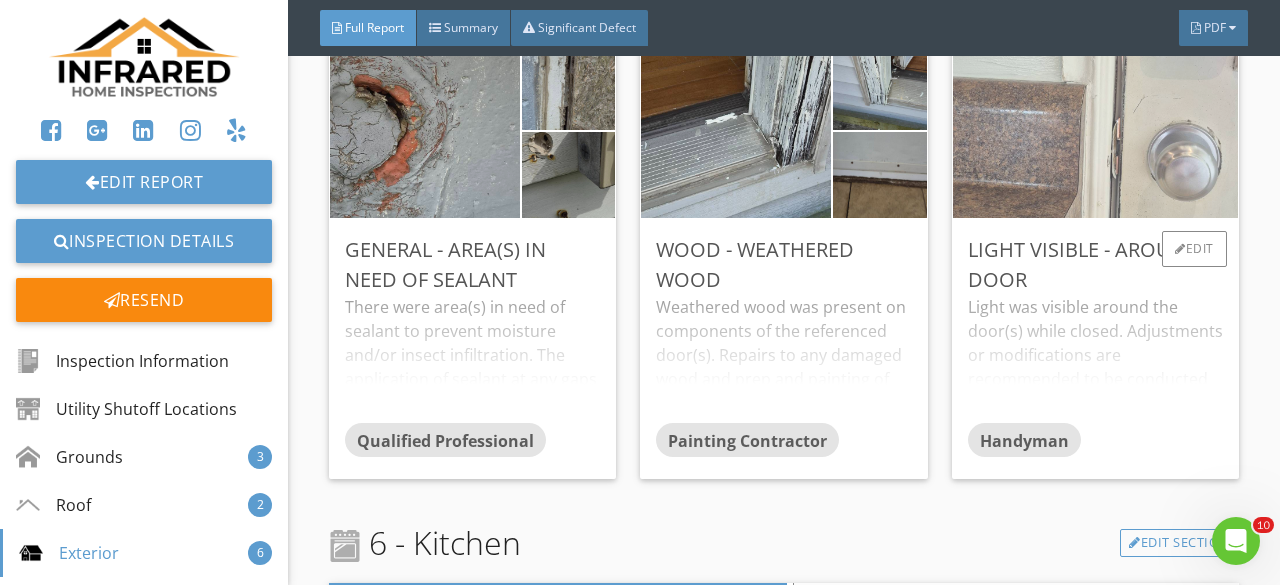 click at bounding box center [1095, 130] 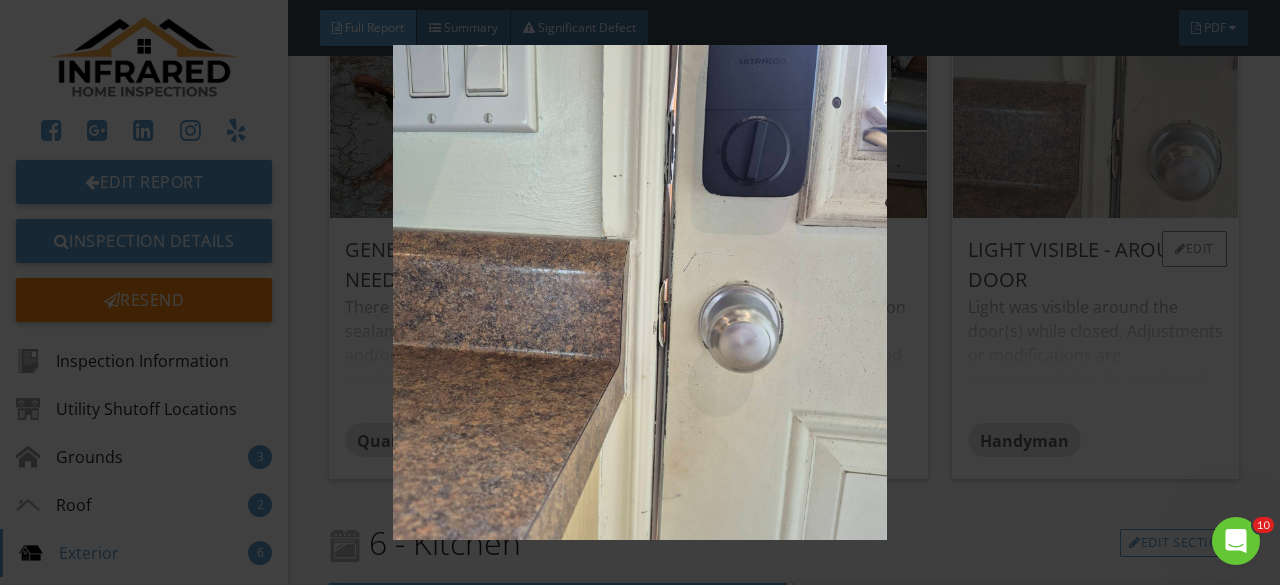 click at bounding box center [639, 292] 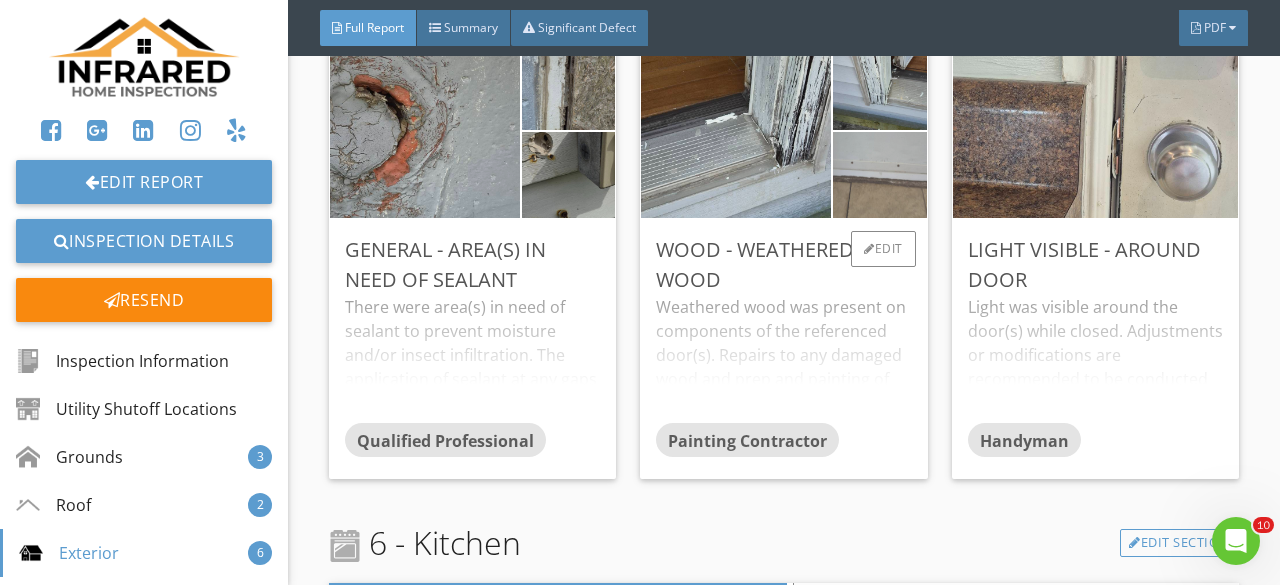 click at bounding box center (880, 174) 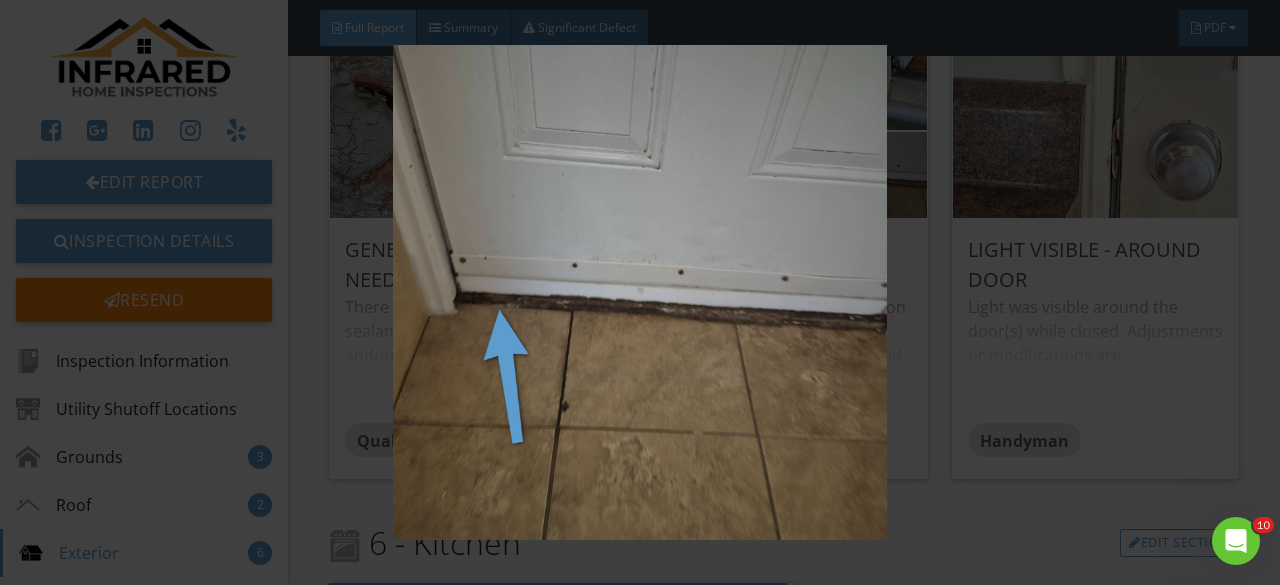 click at bounding box center (639, 292) 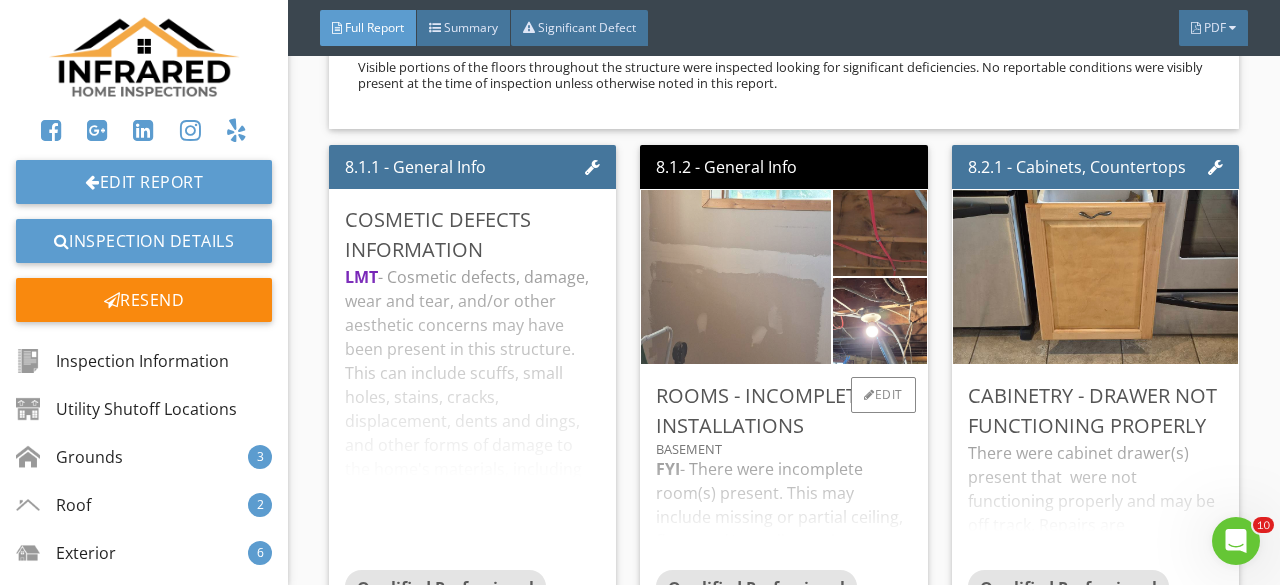 scroll, scrollTop: 20400, scrollLeft: 0, axis: vertical 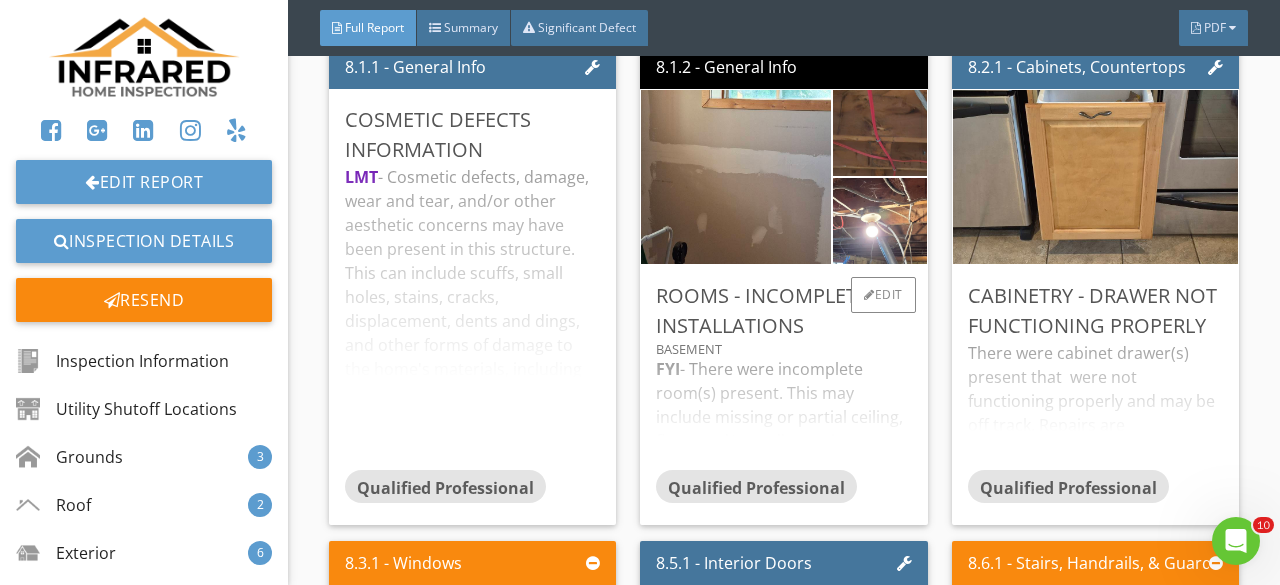 click on "FYI  - There were incomplete room(s) present. This may include missing or partial ceiling, floor, and/or wall coverings; missing or incomplete electrical installations etc. Quotes should be obtained from qualified tradespeople to ascertain "finishing" costs." at bounding box center [783, 413] 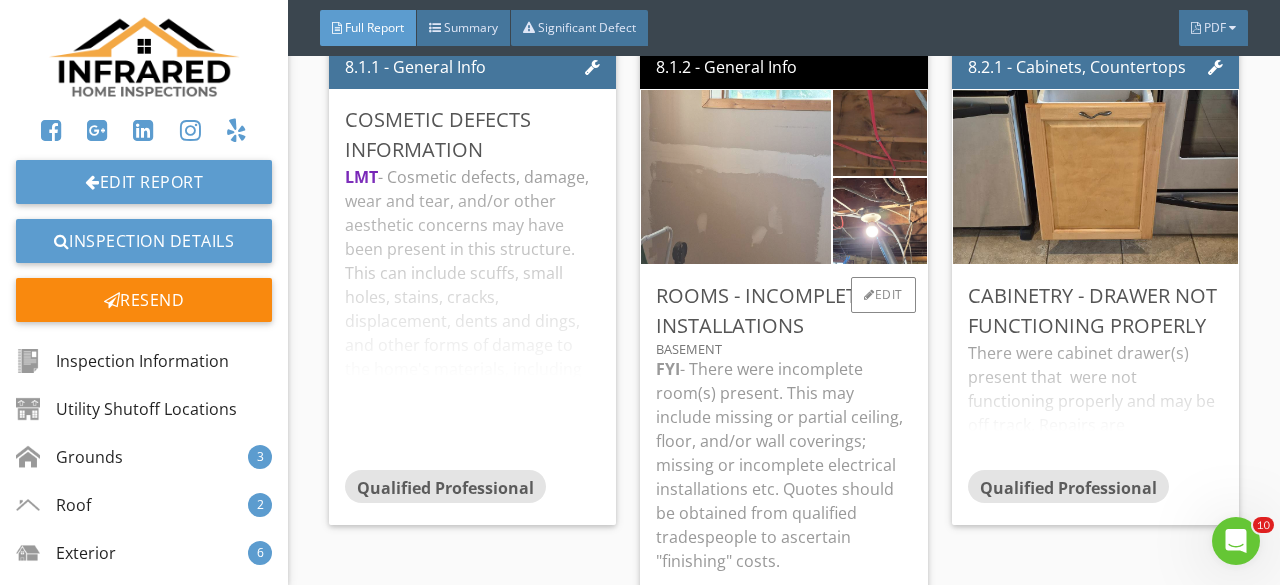 click at bounding box center (736, 177) 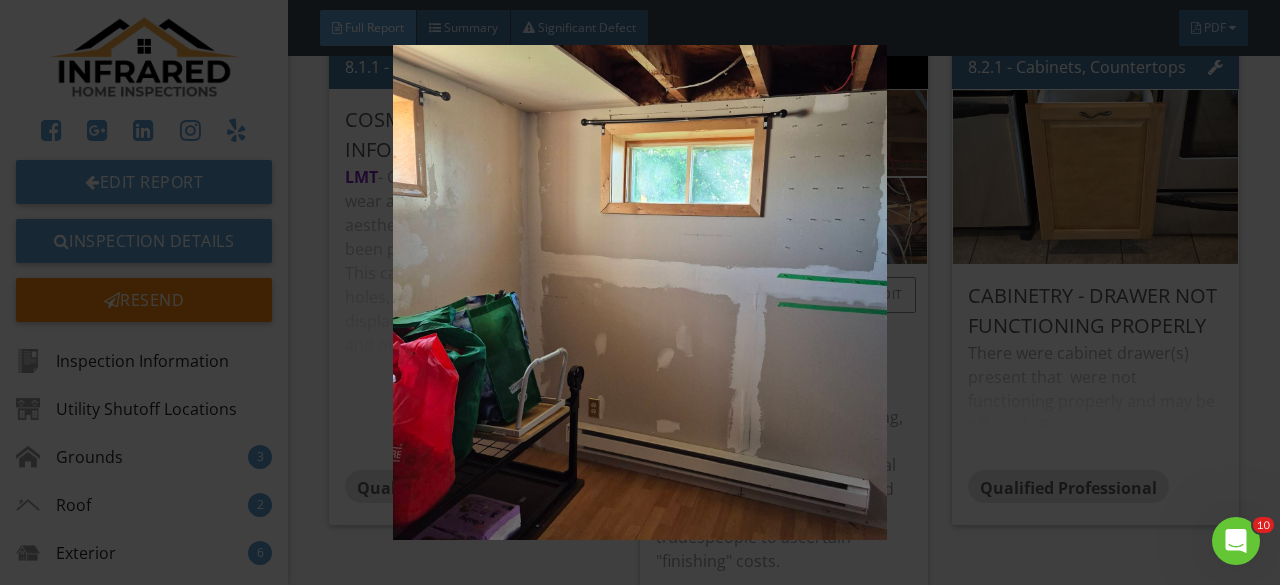 click at bounding box center [639, 292] 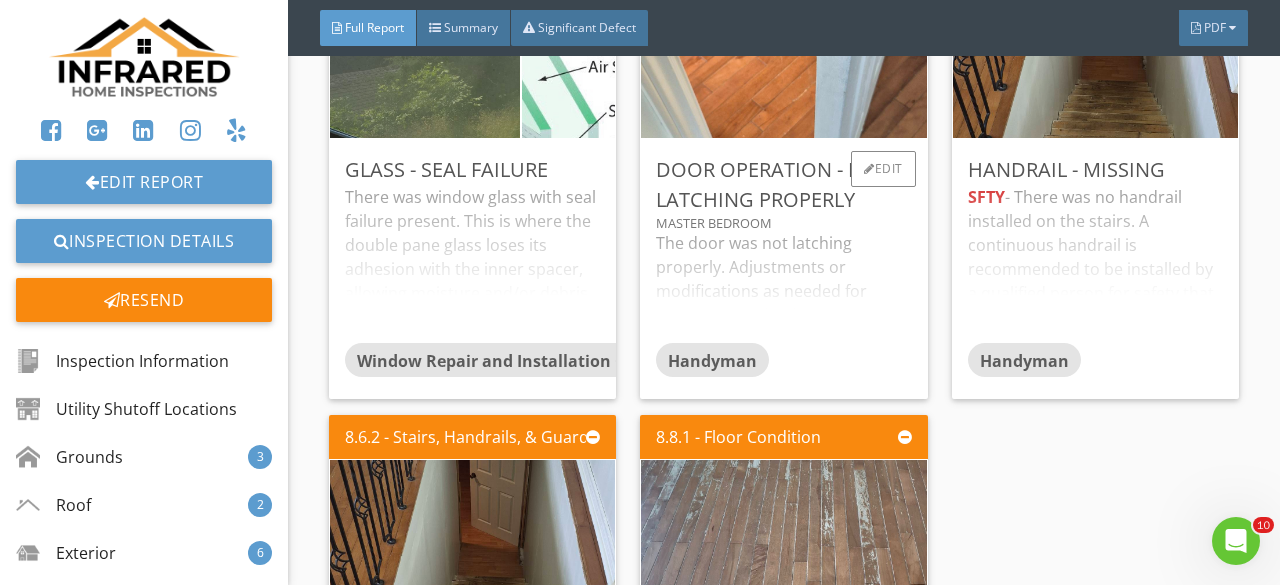 scroll, scrollTop: 21600, scrollLeft: 0, axis: vertical 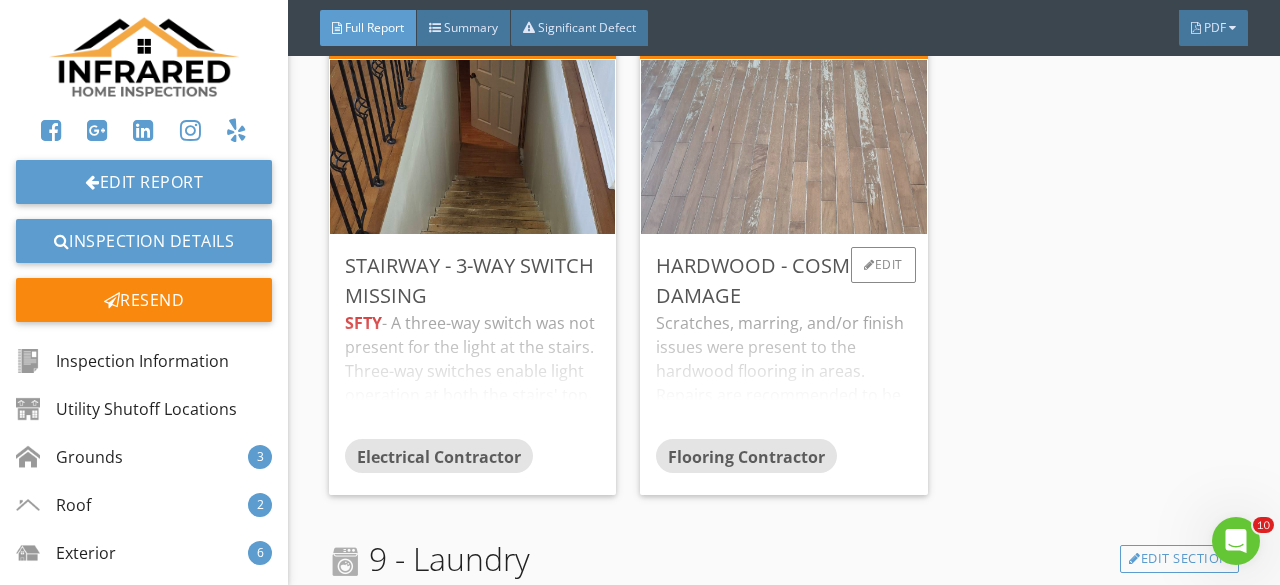 click at bounding box center (783, 146) 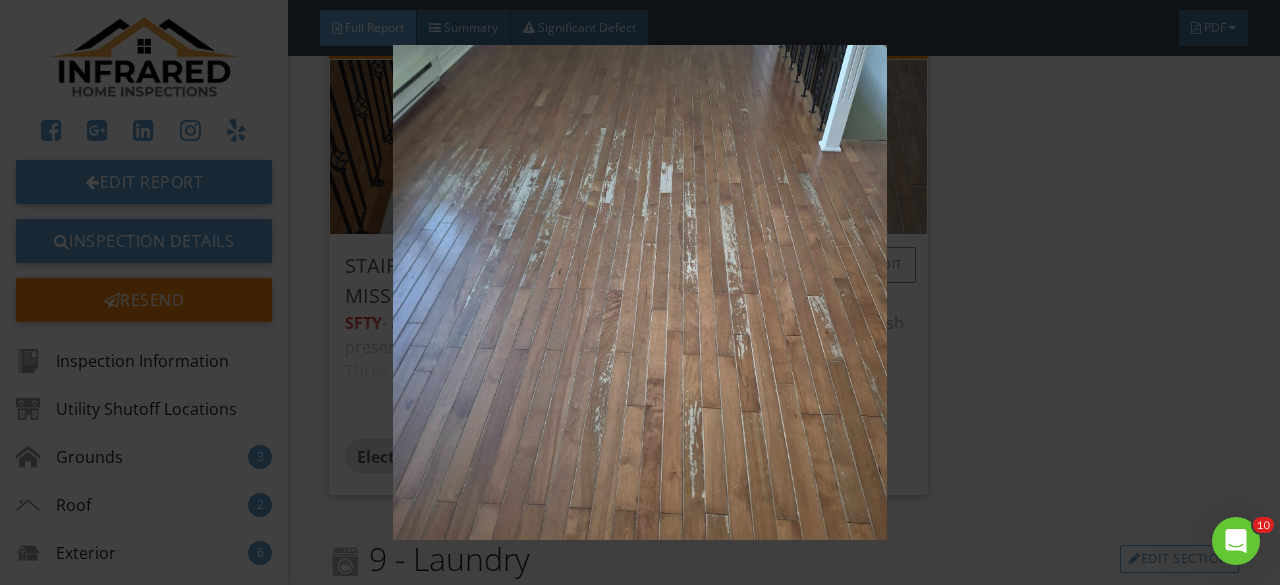 click at bounding box center [639, 292] 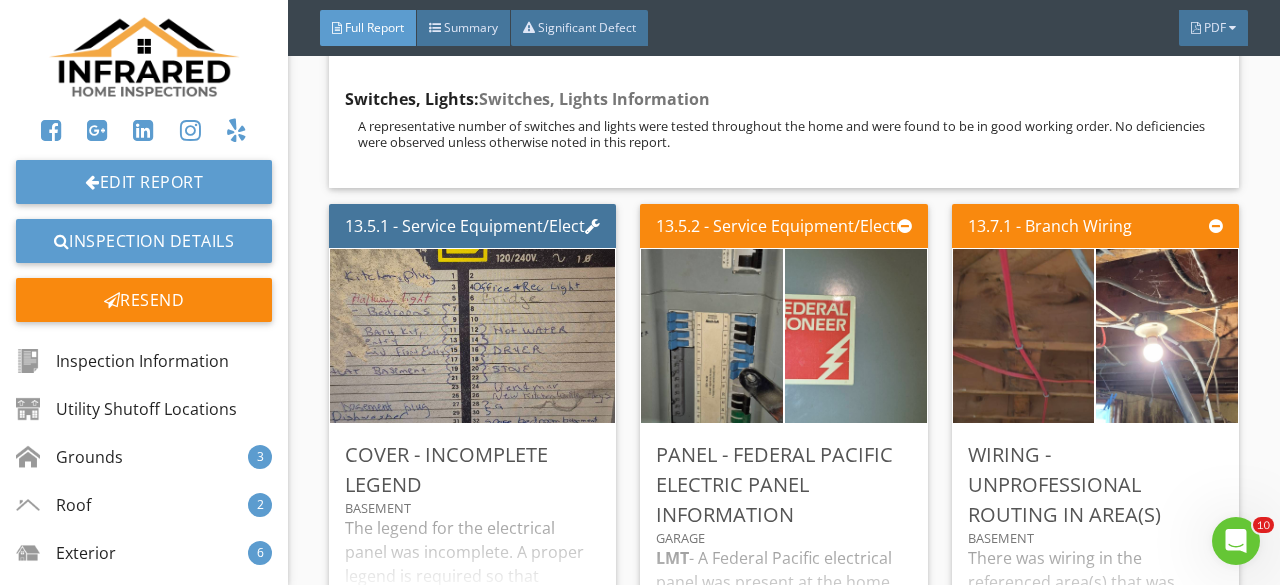 scroll, scrollTop: 33100, scrollLeft: 0, axis: vertical 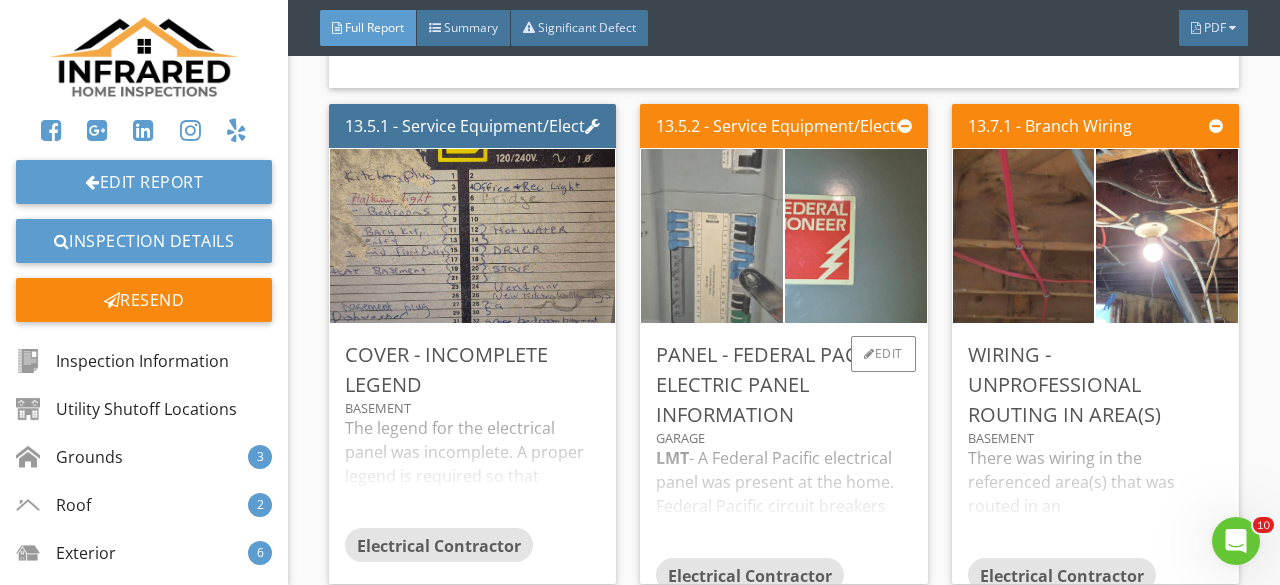 click at bounding box center (712, 236) 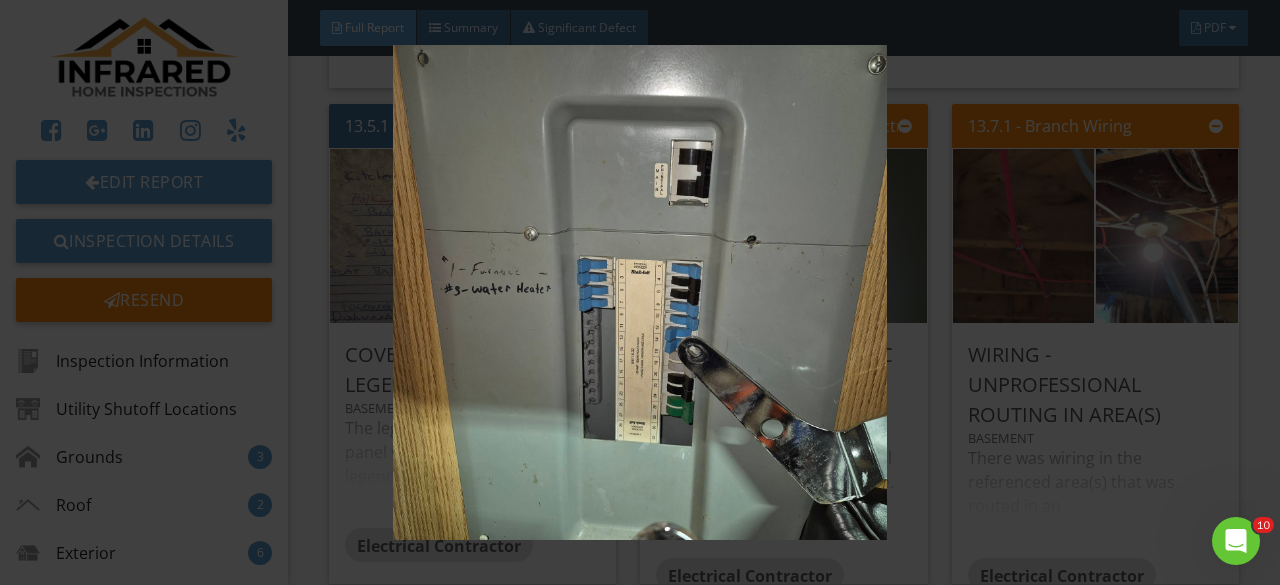 click at bounding box center [639, 292] 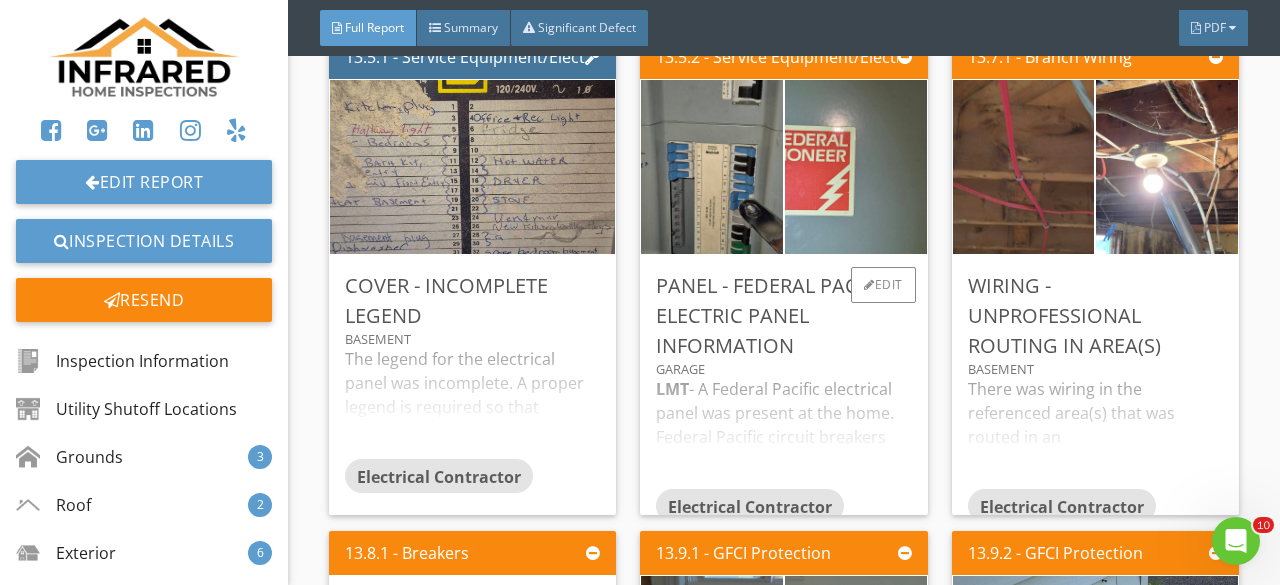 scroll, scrollTop: 33200, scrollLeft: 0, axis: vertical 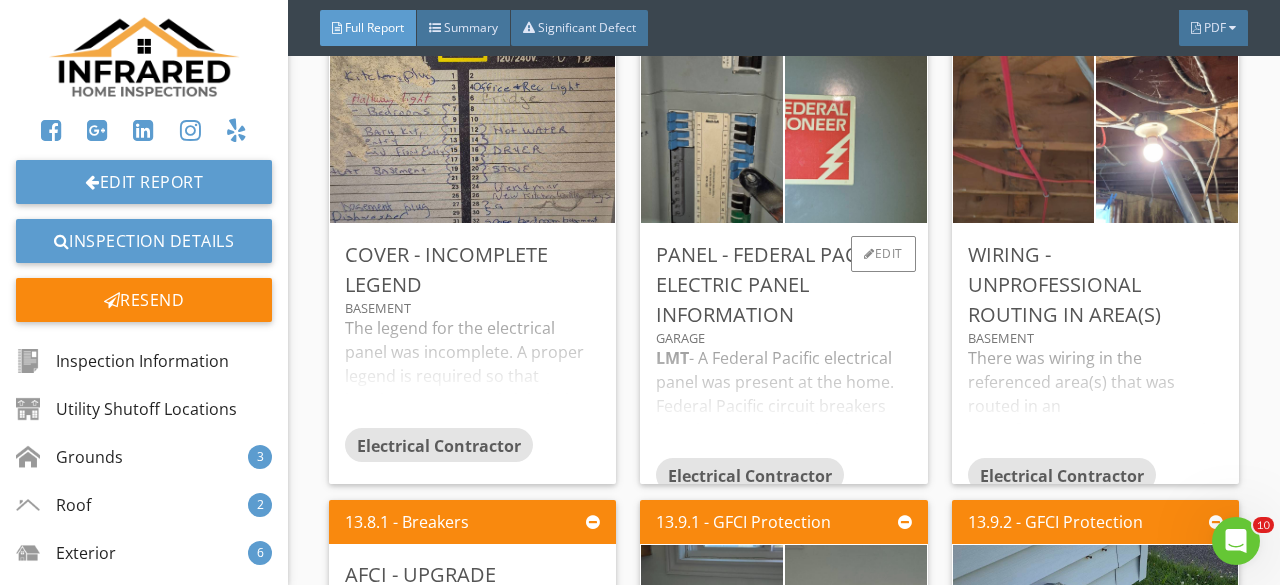 click on "LMT  - A Federal Pacific electrical panel was present at the home. Federal Pacific circuit breakers have been associated with problems that can lead to failure, lack of proper protection of circuits, fire, and other serious issues. Replacement of the panel is recommended to be performed by a licensed electrician.  [URL][DOMAIN_NAME] [URL][DOMAIN_NAME]" at bounding box center (783, 402) 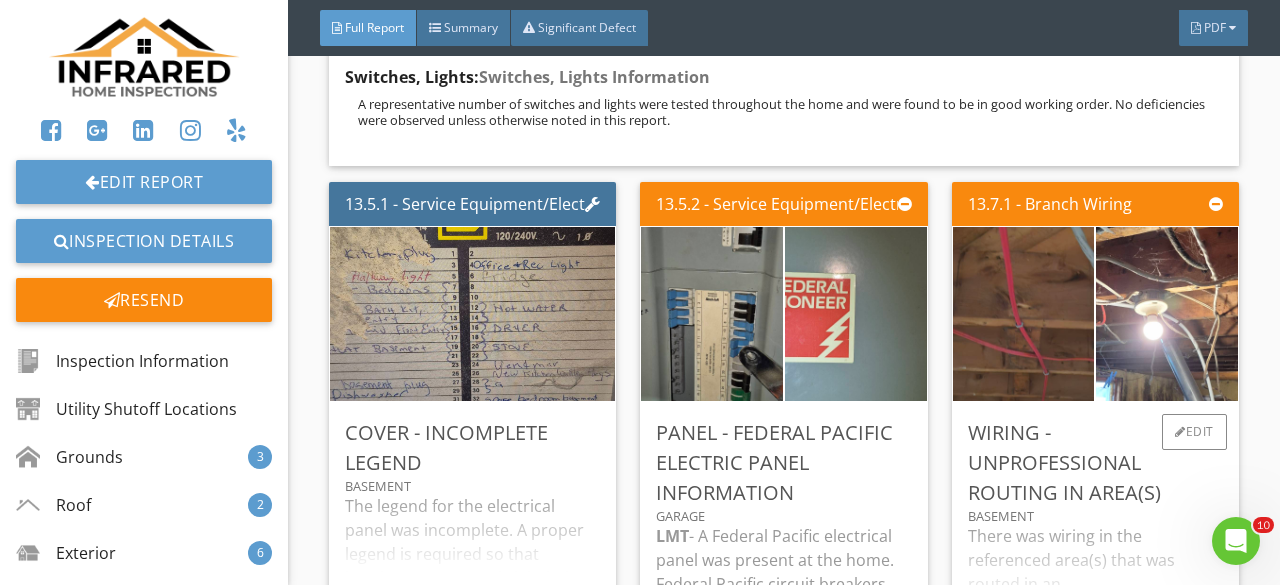 scroll, scrollTop: 33000, scrollLeft: 0, axis: vertical 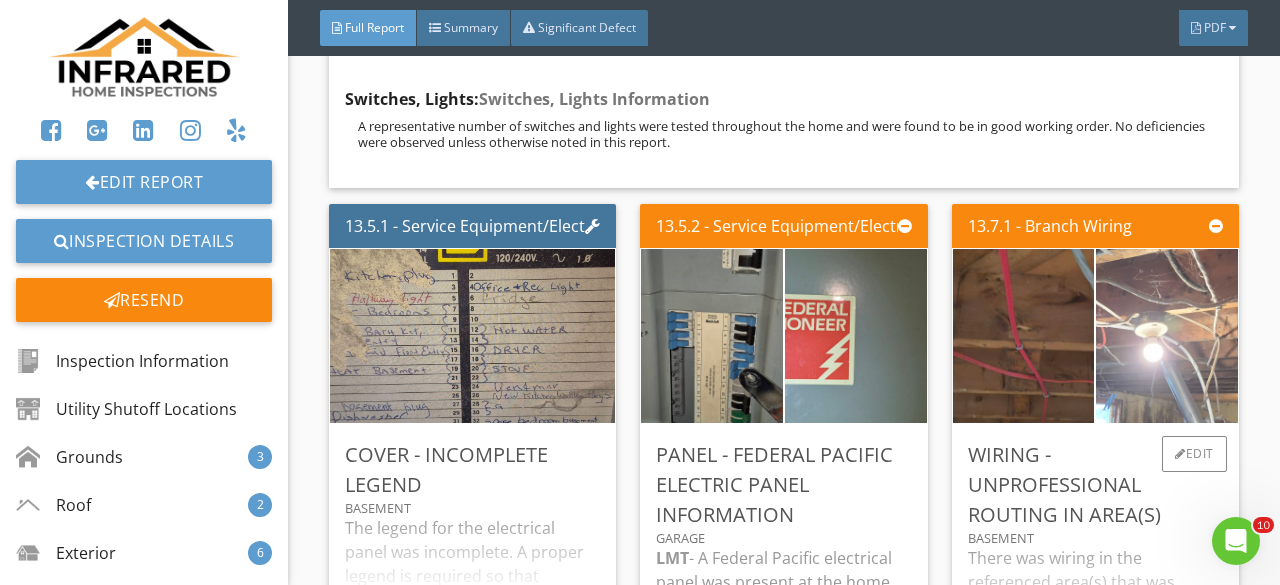 click at bounding box center (1167, 336) 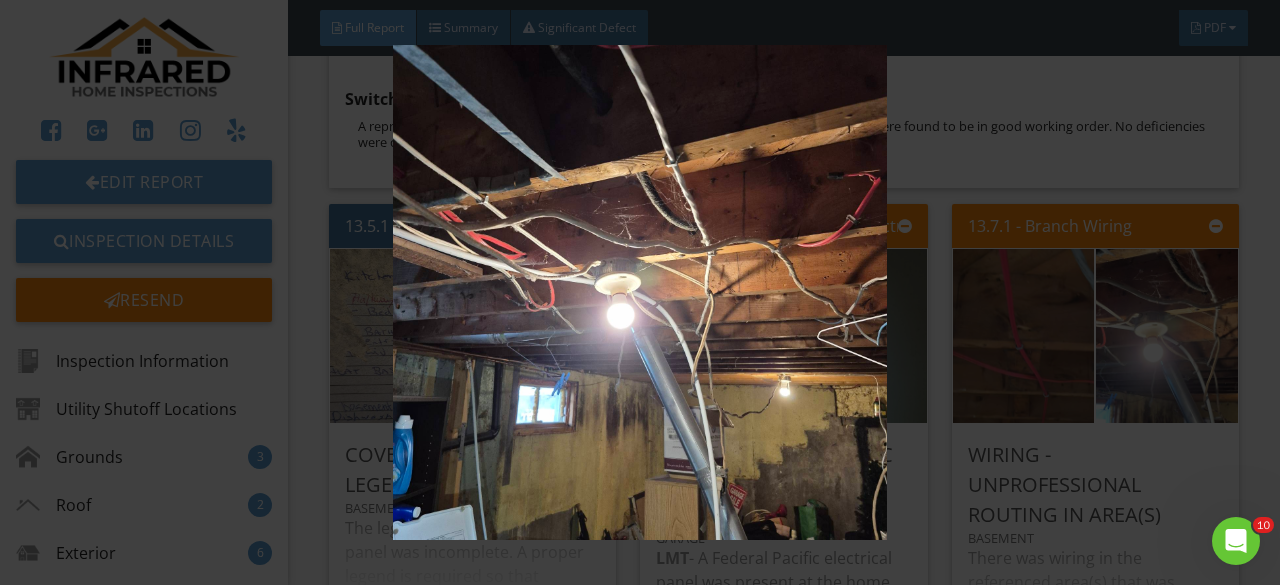 click at bounding box center [639, 292] 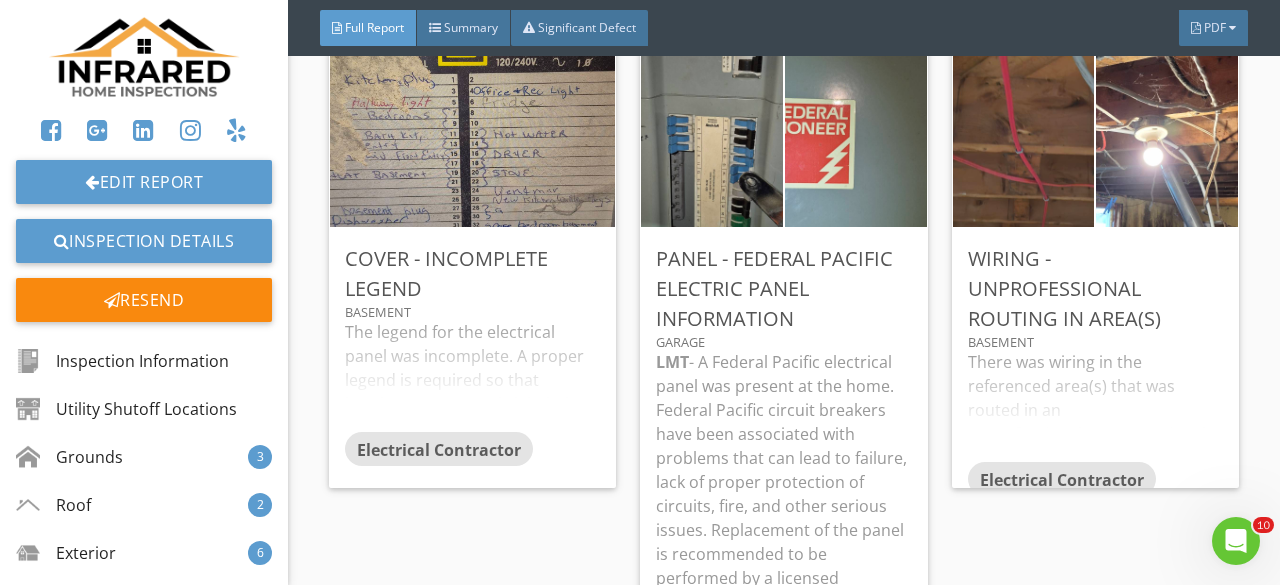 scroll, scrollTop: 33200, scrollLeft: 0, axis: vertical 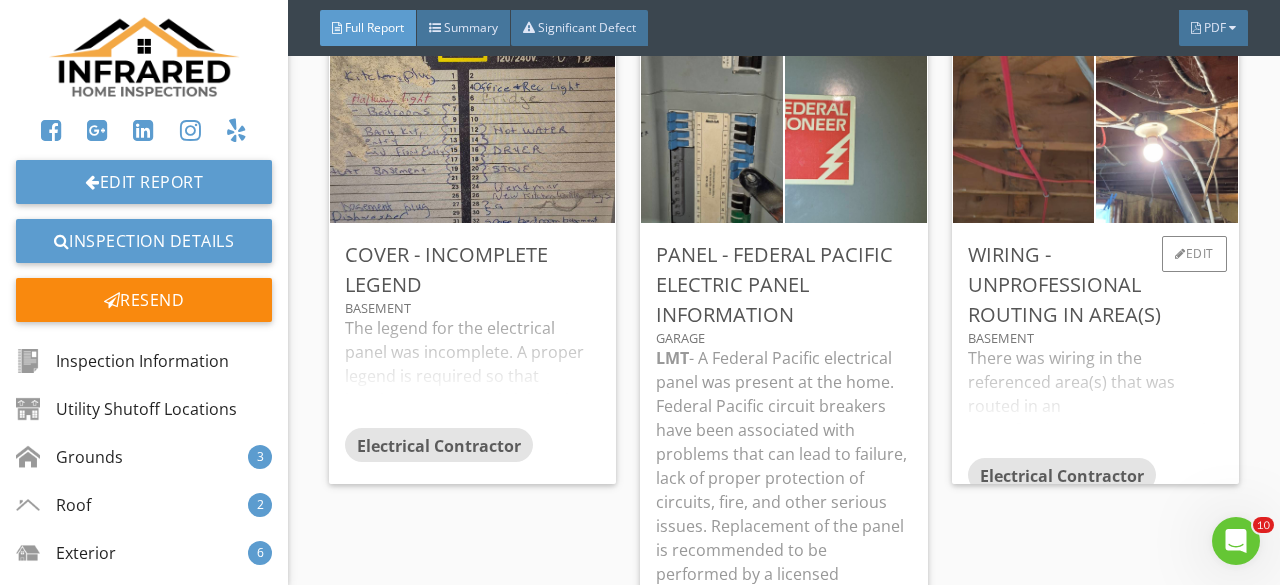 click on "There was wiring in the referenced area(s) that was routed in an unprofessional/unconventional manner. This may include wiring that was not supported adequately, or ran through the  joists. An evaluation of the wiring with repairs made as needed is recommended to be performed by a licensed electrician." at bounding box center [1095, 402] 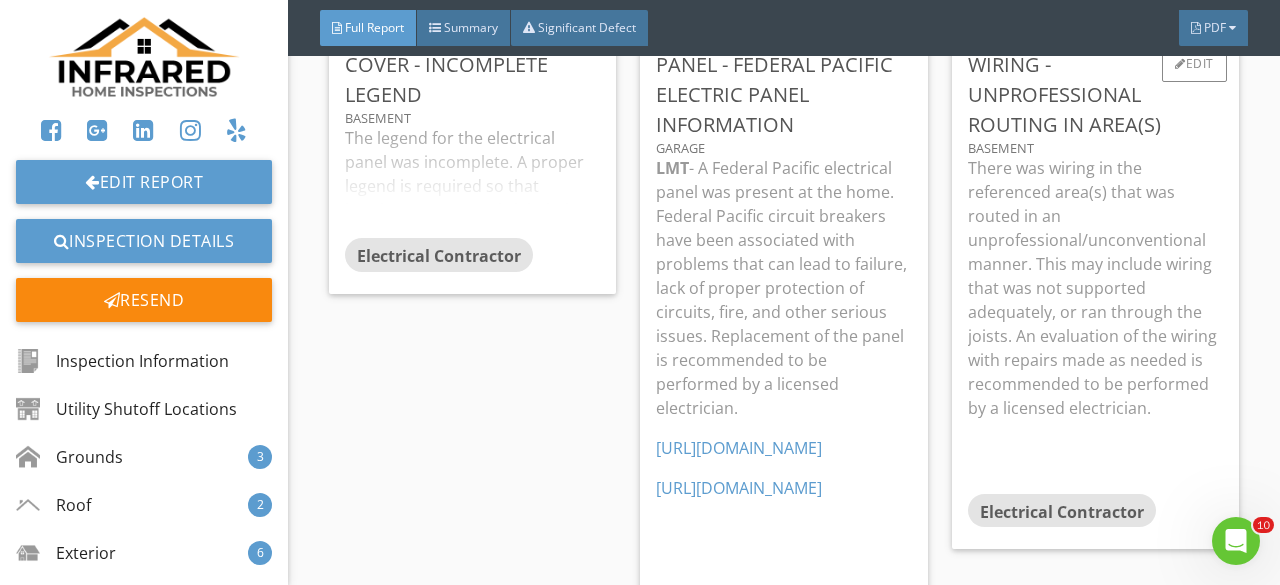 scroll, scrollTop: 33400, scrollLeft: 0, axis: vertical 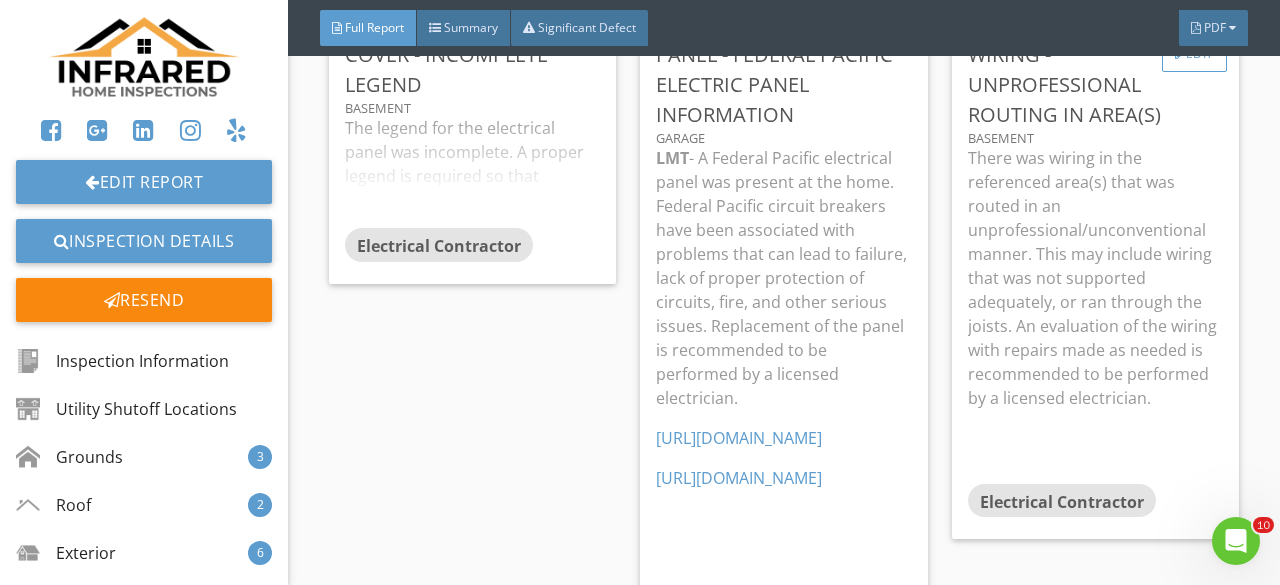click at bounding box center (1180, 54) 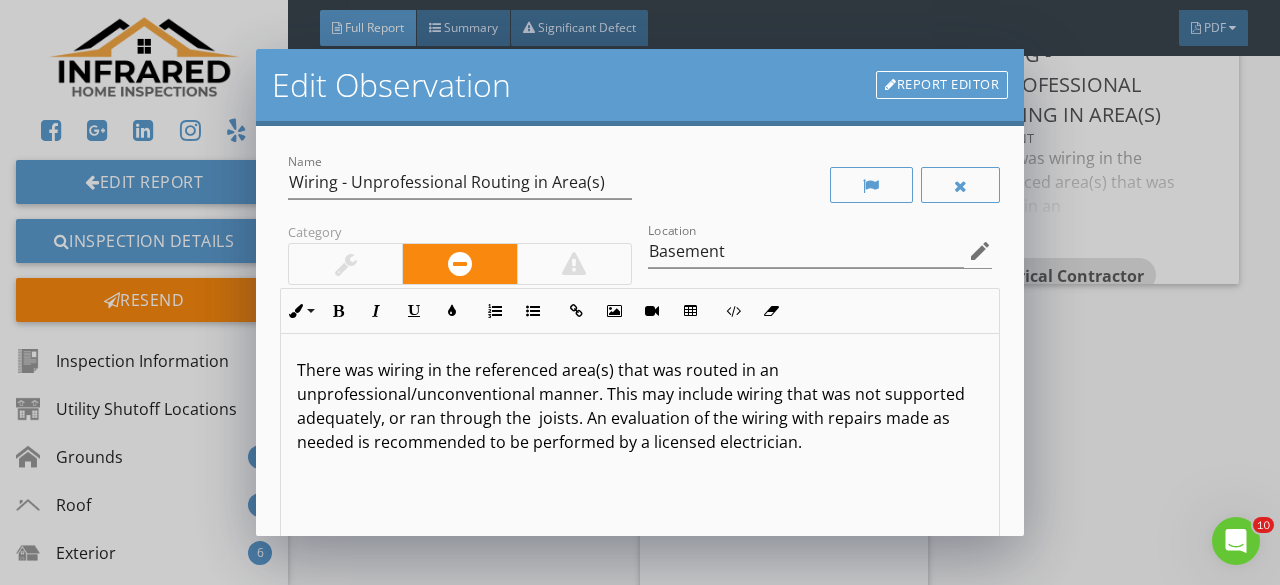 click on "There was wiring in the referenced area(s) that was routed in an unprofessional/unconventional manner. This may include wiring that was not supported adequately, or ran through the  joists. An evaluation of the wiring with repairs made as needed is recommended to be performed by a licensed electrician." at bounding box center (640, 406) 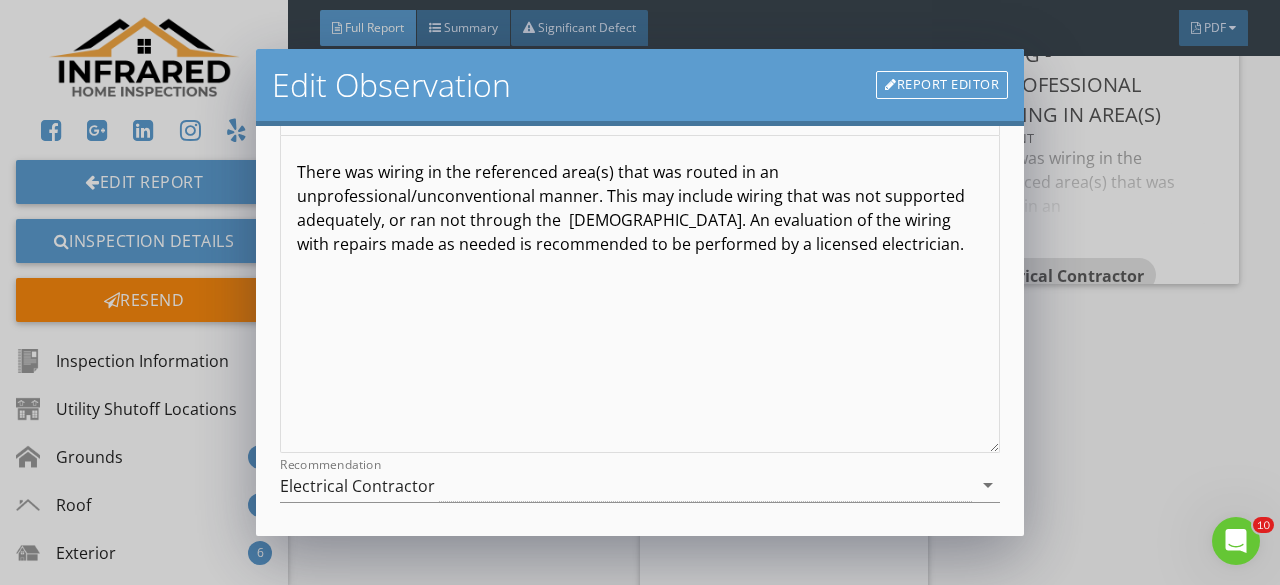 scroll, scrollTop: 200, scrollLeft: 0, axis: vertical 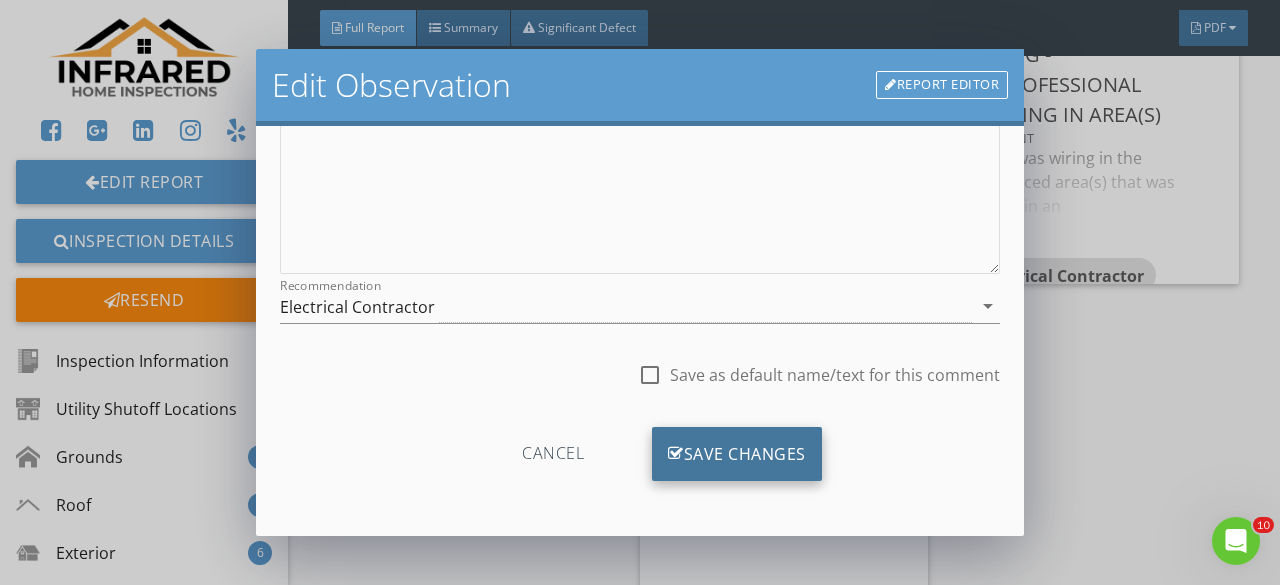 click on "Save Changes" at bounding box center [737, 454] 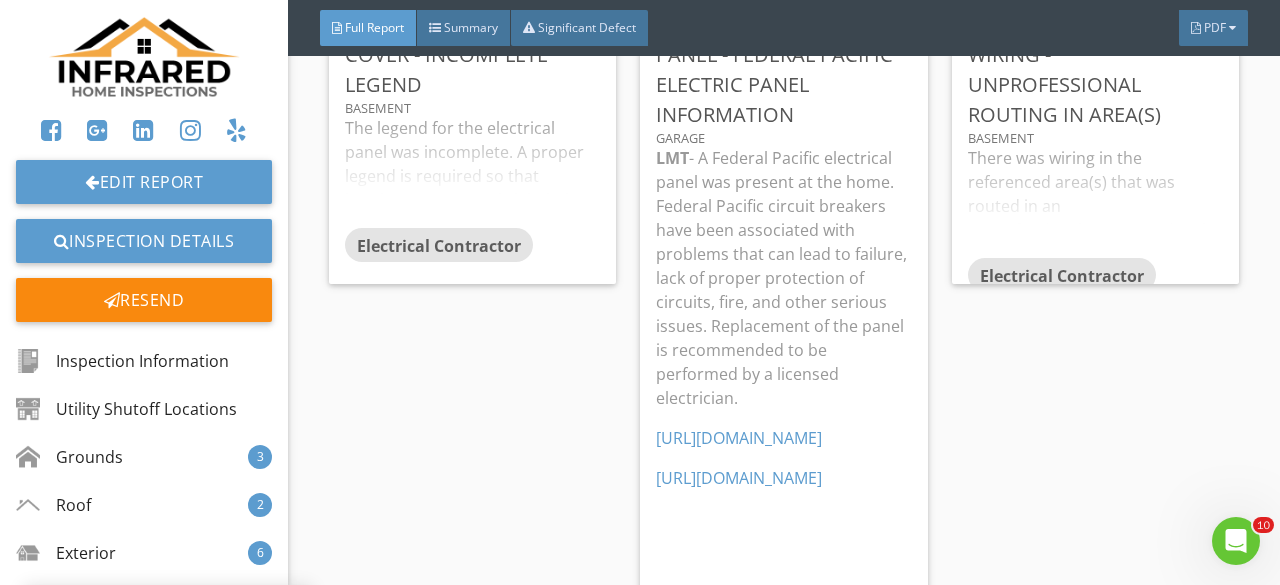 scroll, scrollTop: 154, scrollLeft: 0, axis: vertical 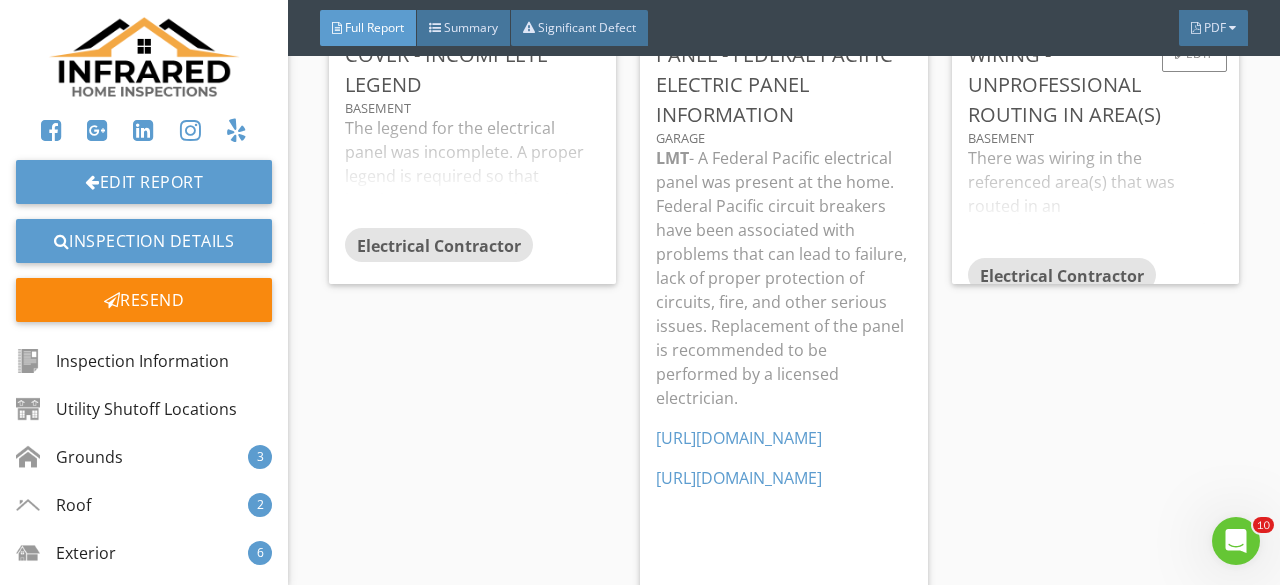 click on "There was wiring in the referenced area(s) that was routed in an unprofessional/unconventional manner. This may include wiring that was not supported adequately, or ran not through the  [DEMOGRAPHIC_DATA]. An evaluation of the wiring with repairs made as needed is recommended to be performed by a licensed electrician." at bounding box center [1095, 202] 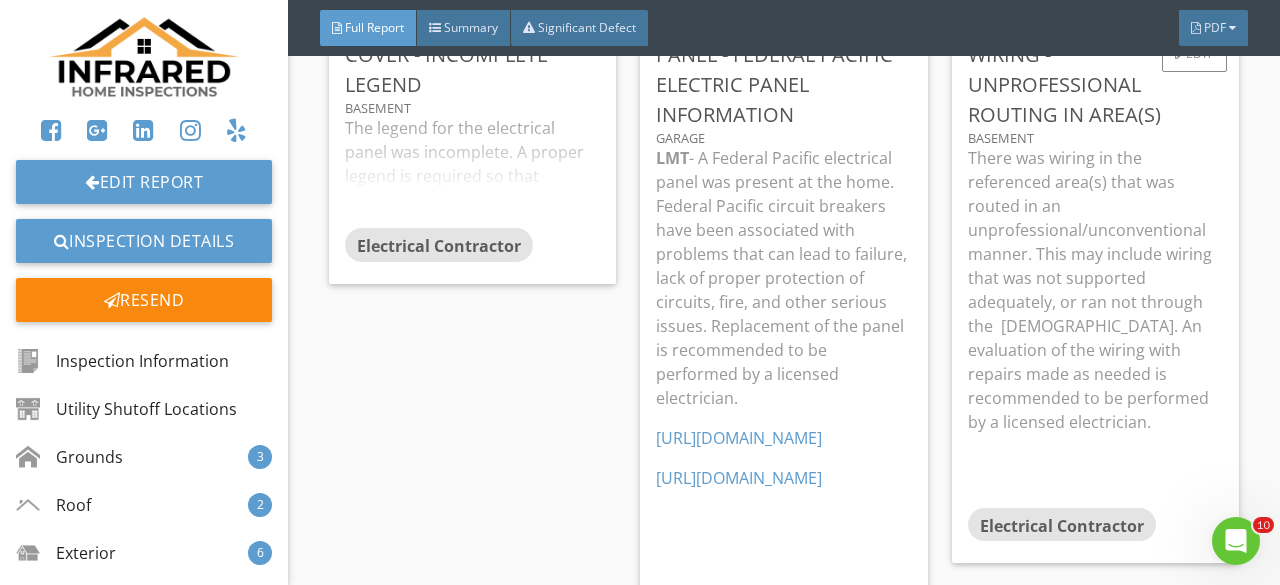 scroll, scrollTop: 33200, scrollLeft: 0, axis: vertical 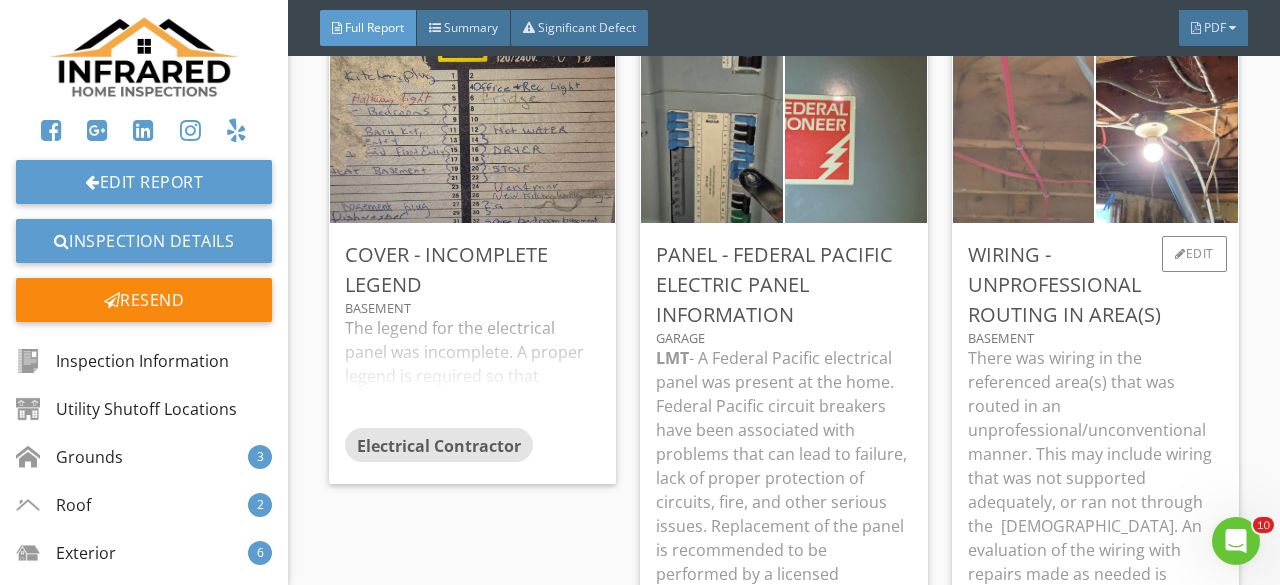 click at bounding box center [1023, 136] 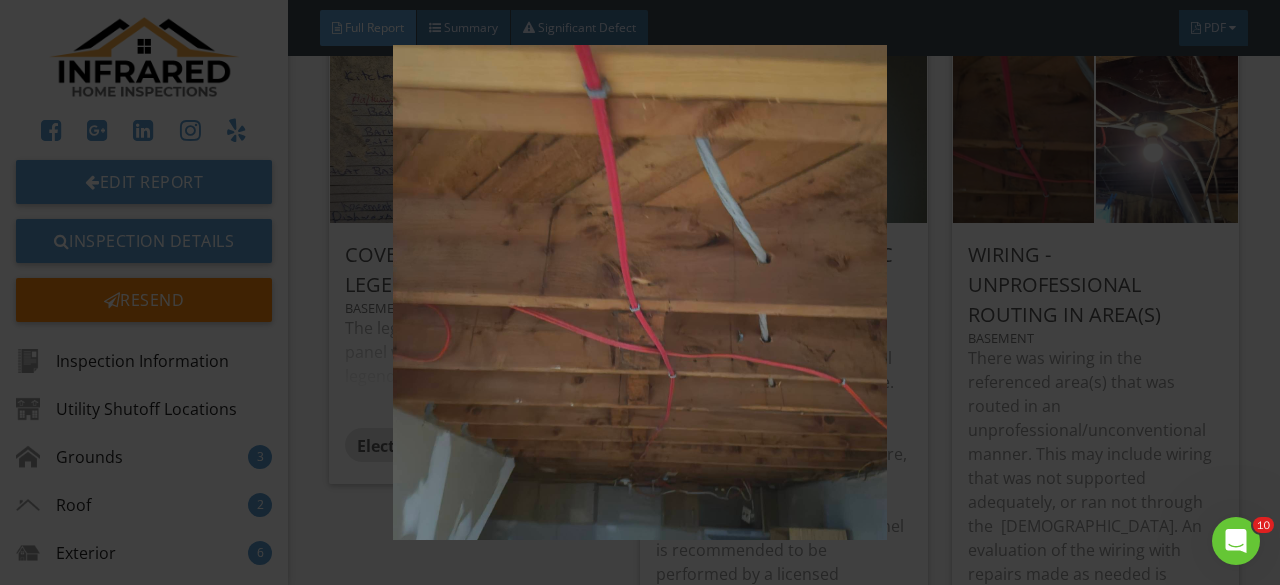 click at bounding box center [639, 292] 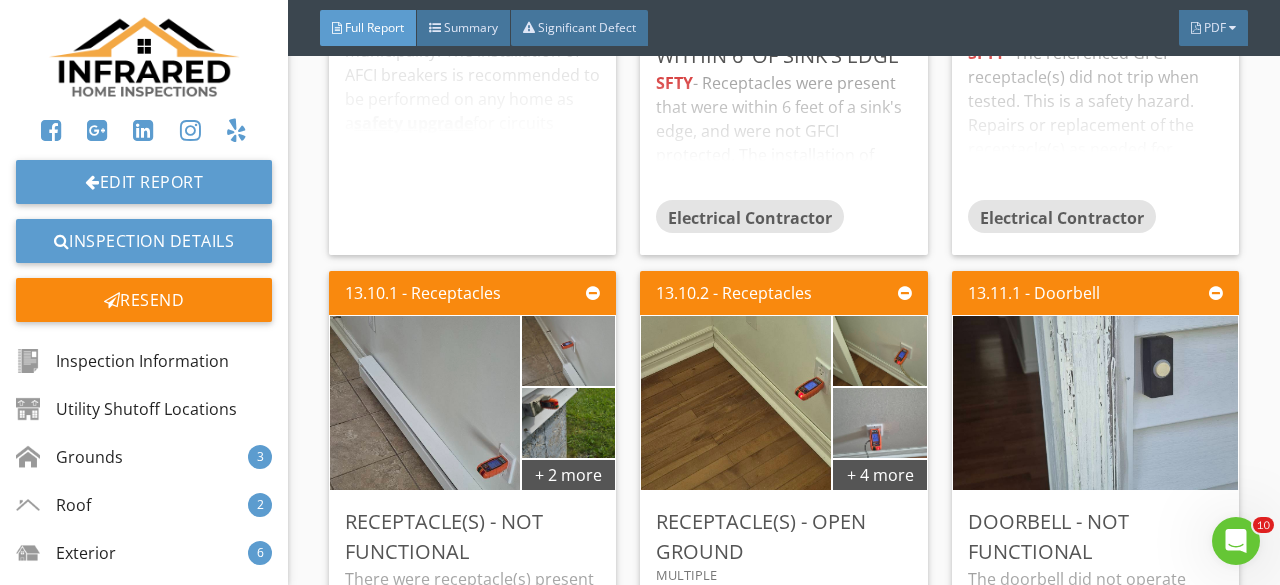 scroll, scrollTop: 34600, scrollLeft: 0, axis: vertical 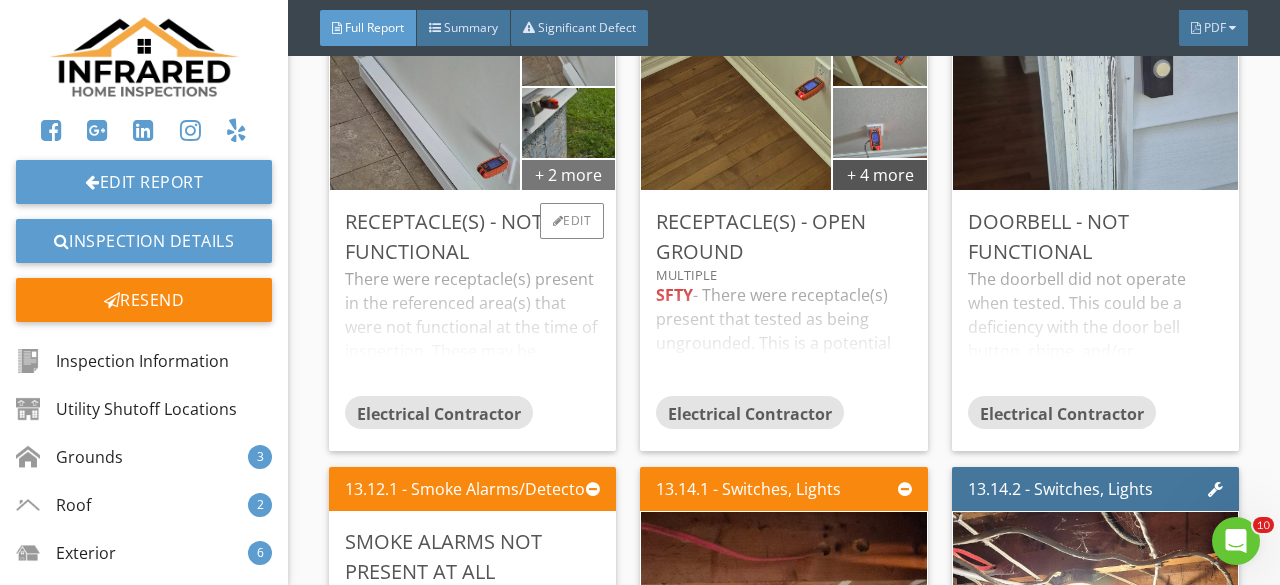 click on "+ 2 more" at bounding box center [568, 174] 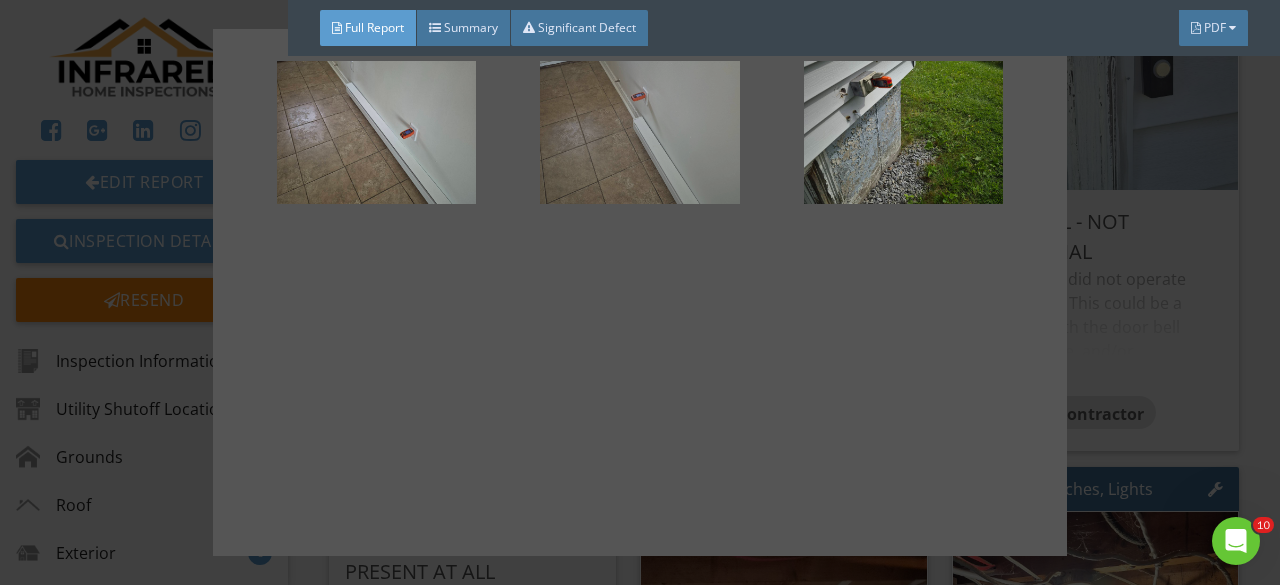 scroll, scrollTop: 0, scrollLeft: 0, axis: both 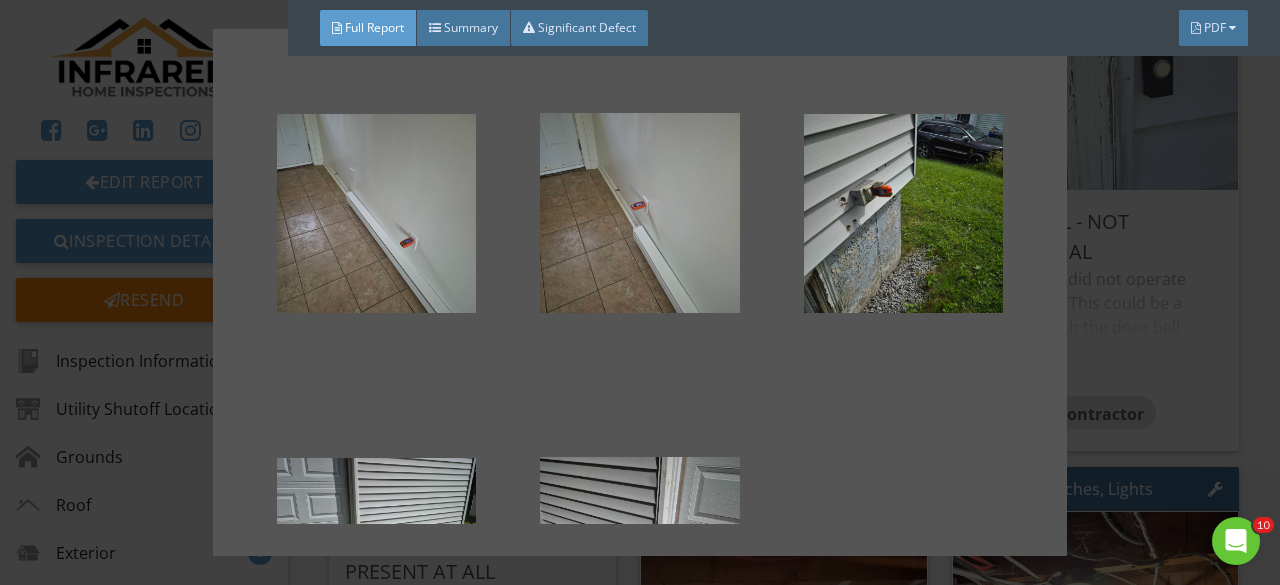 click at bounding box center [640, 292] 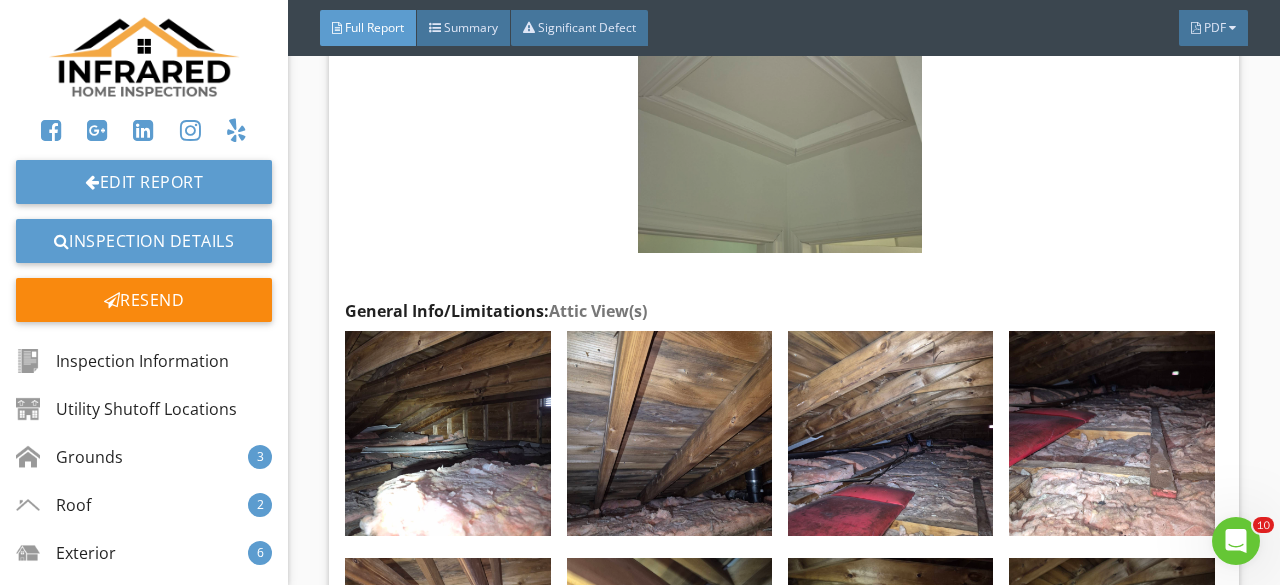 scroll, scrollTop: 36700, scrollLeft: 0, axis: vertical 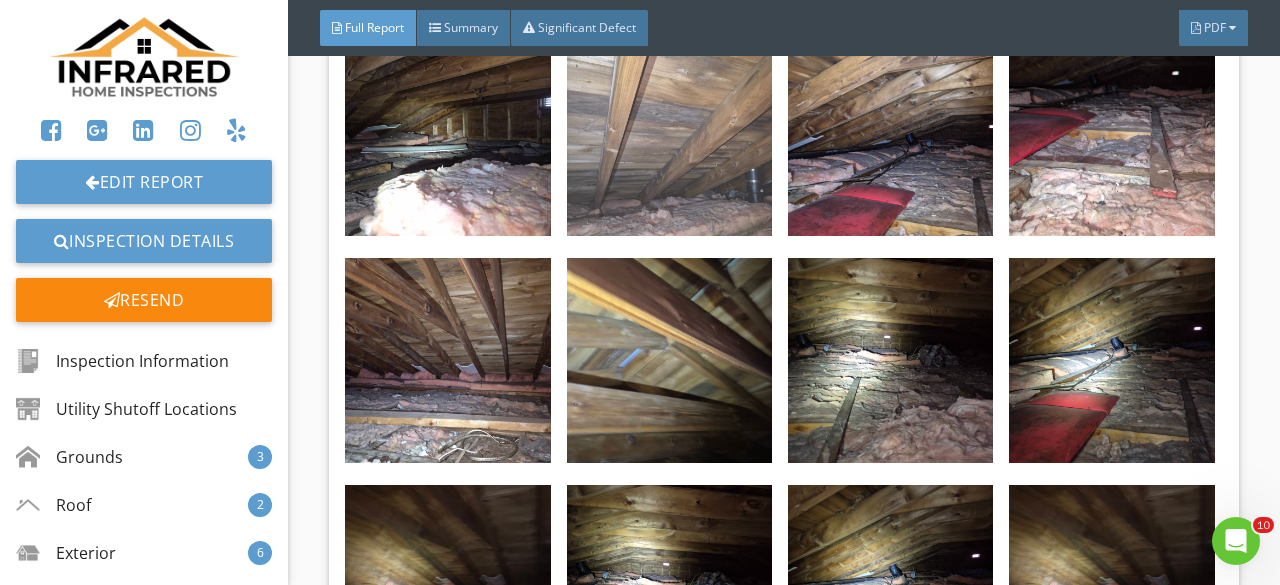 click at bounding box center [669, 133] 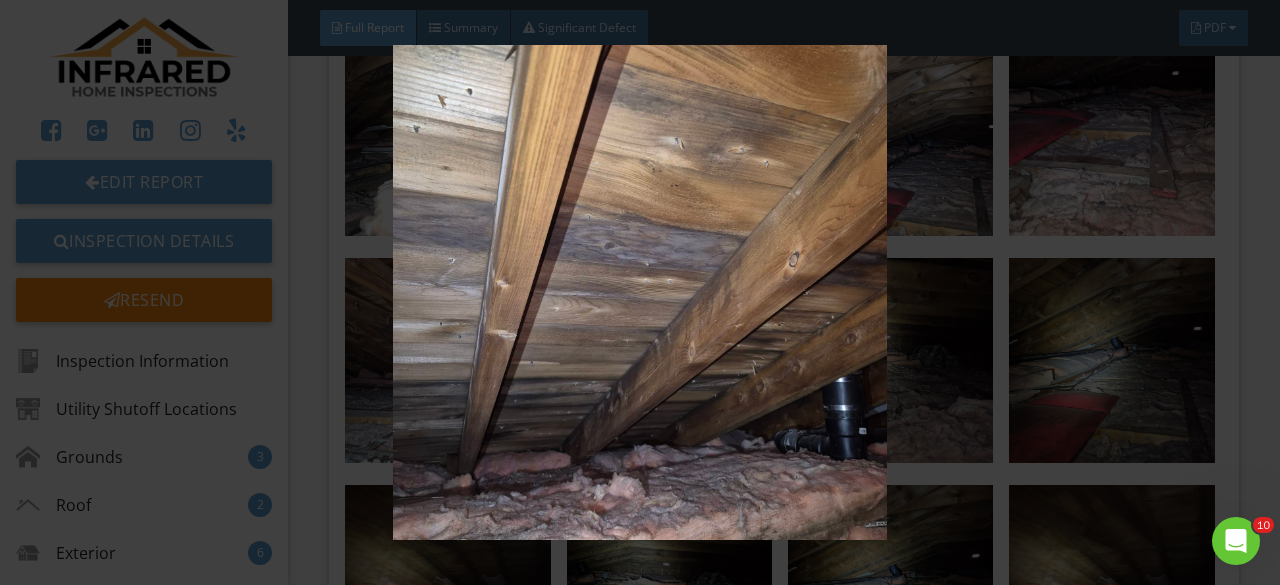 click at bounding box center [639, 292] 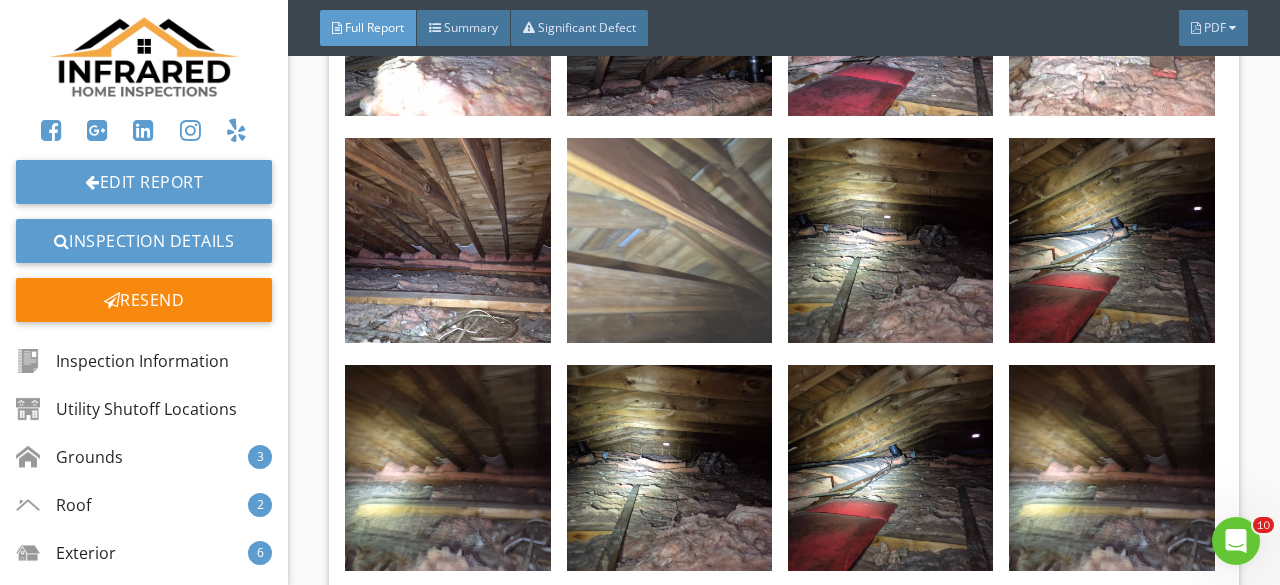 scroll, scrollTop: 36800, scrollLeft: 0, axis: vertical 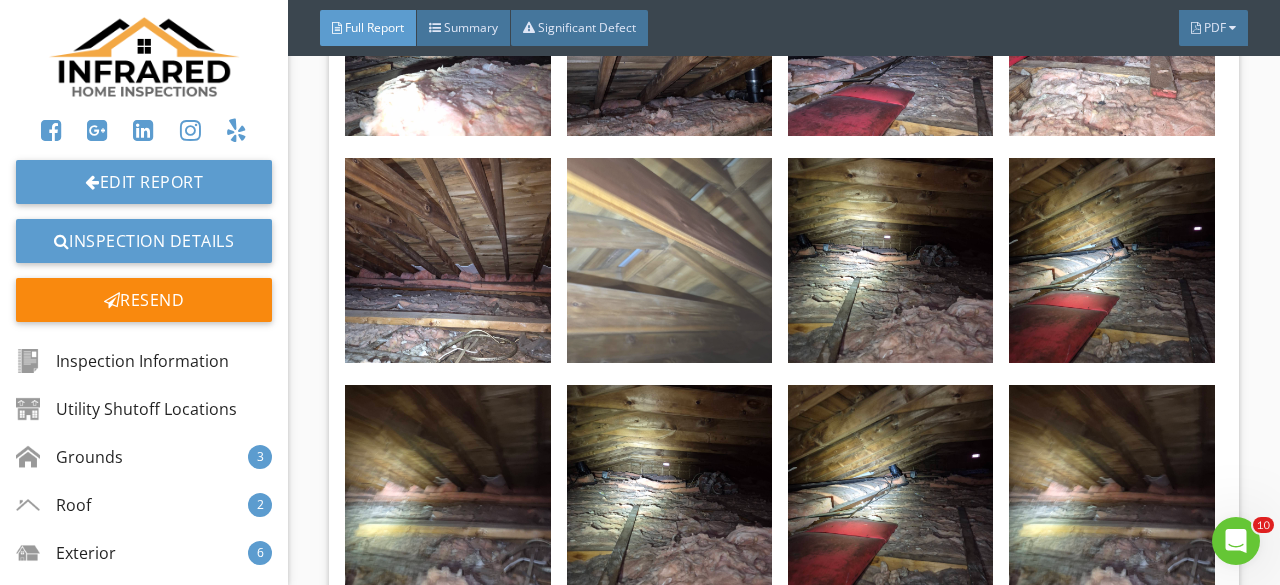 click at bounding box center (669, 260) 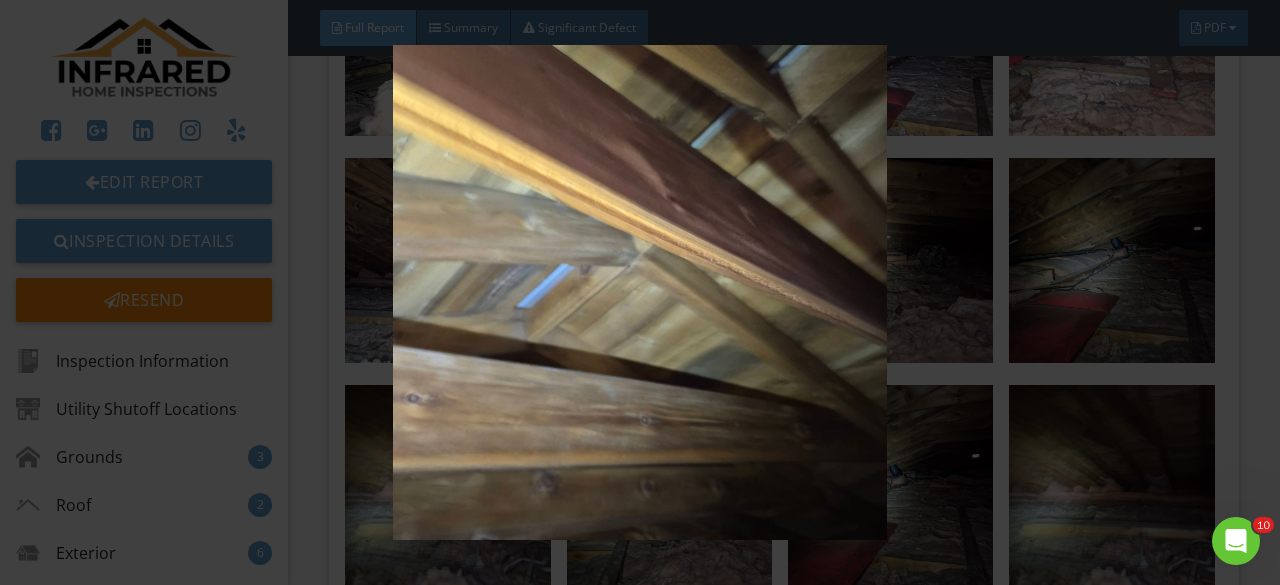 click at bounding box center (639, 292) 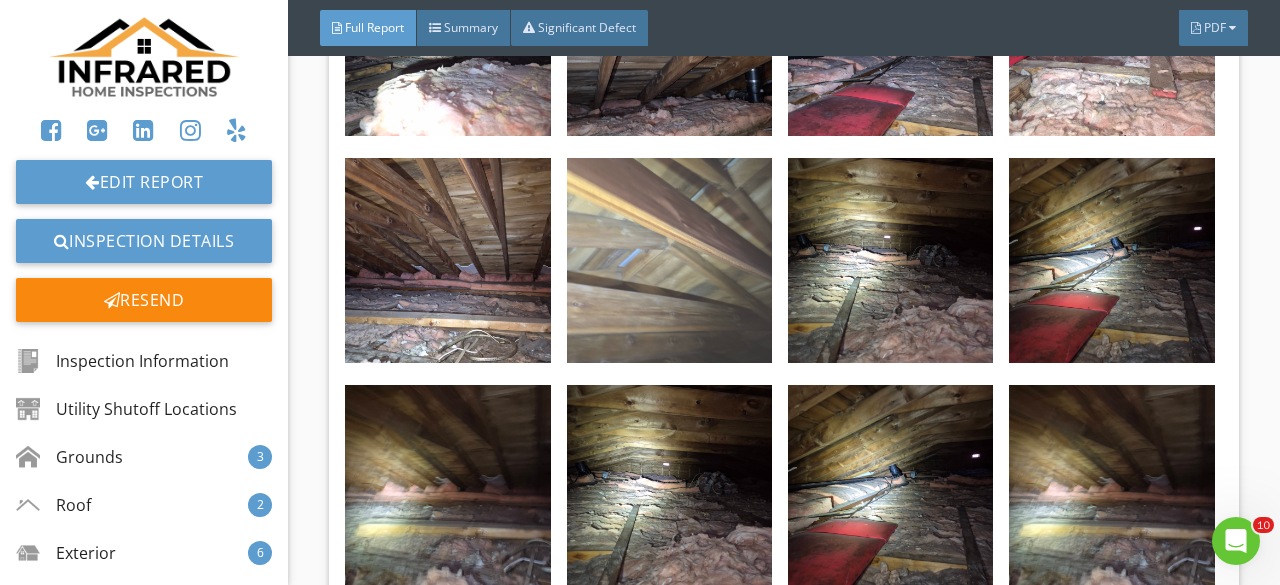 scroll, scrollTop: 37100, scrollLeft: 0, axis: vertical 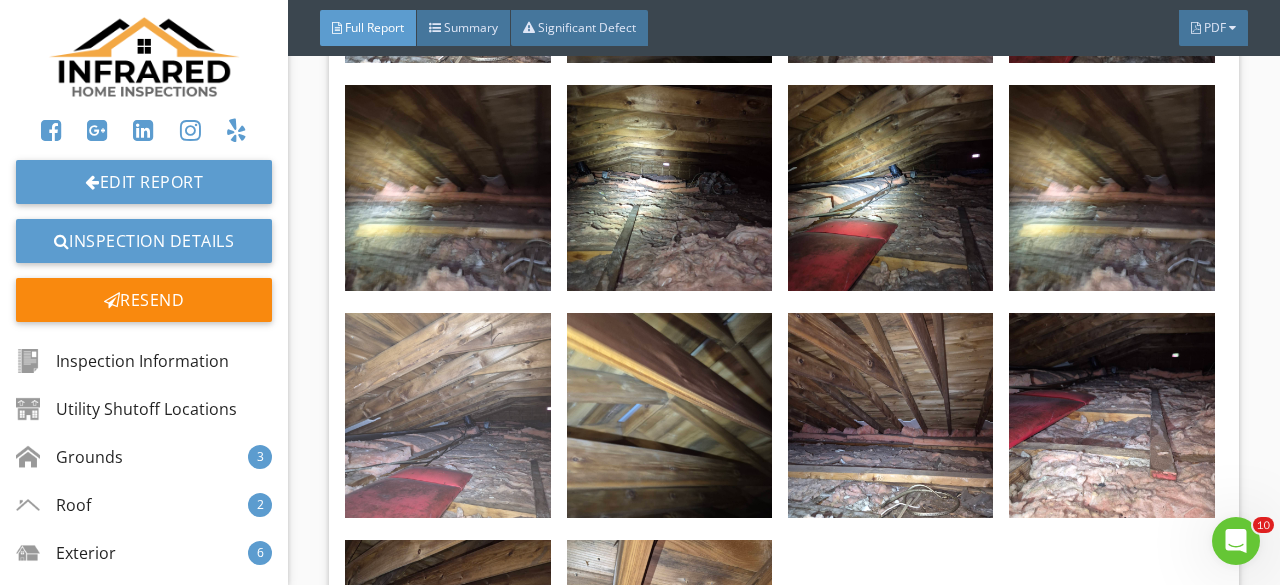 click at bounding box center [447, 415] 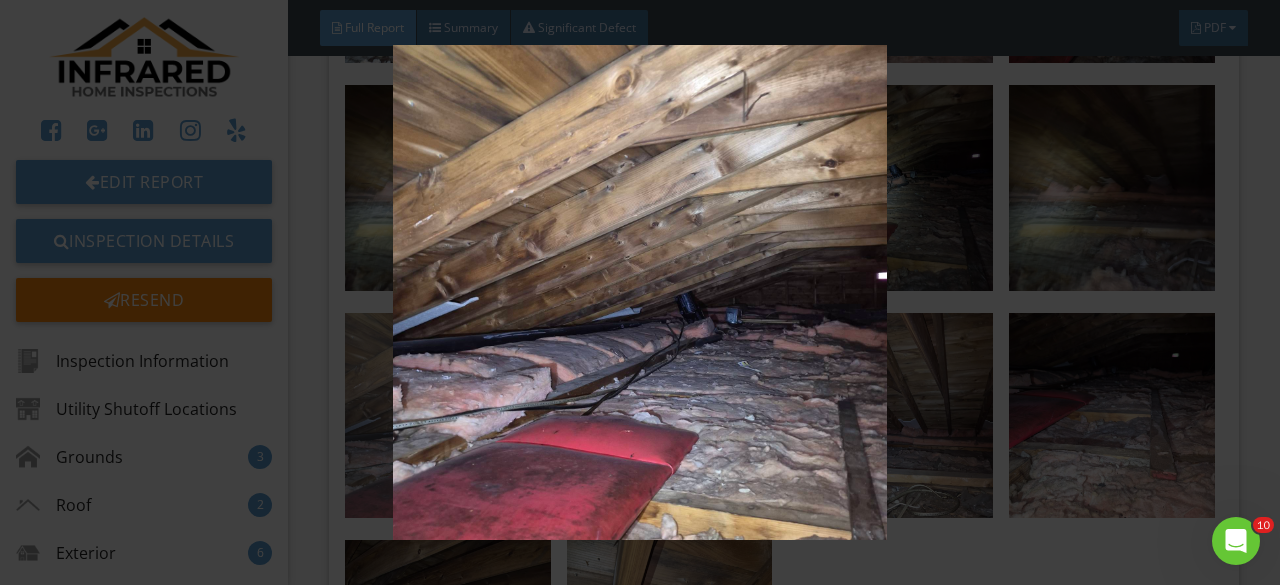 click at bounding box center [639, 292] 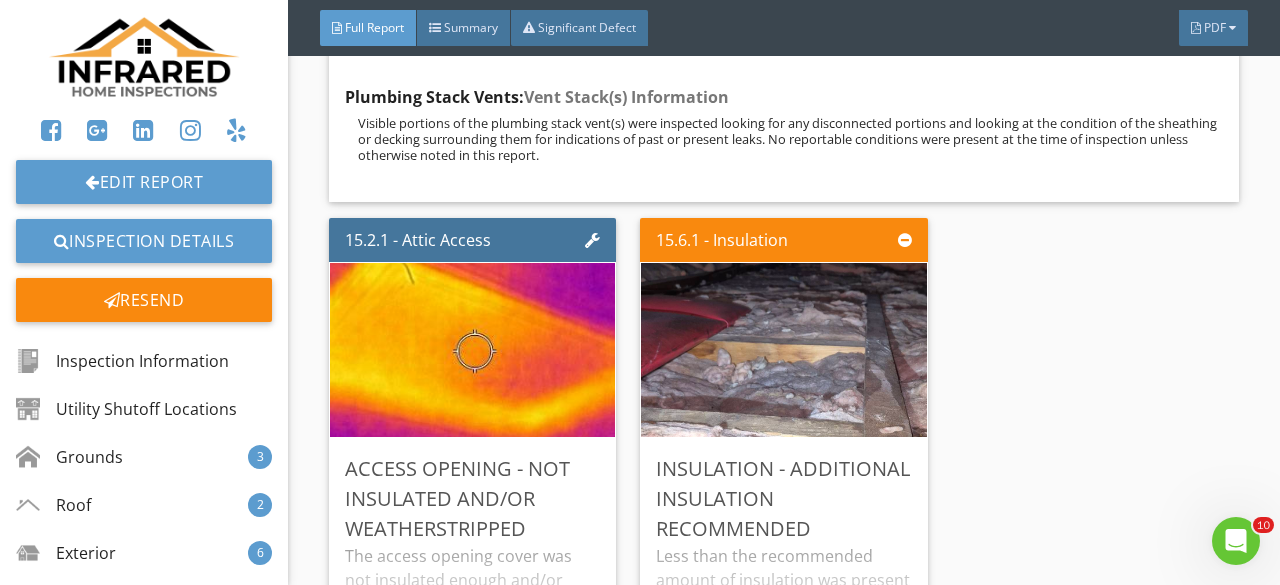 scroll, scrollTop: 38800, scrollLeft: 0, axis: vertical 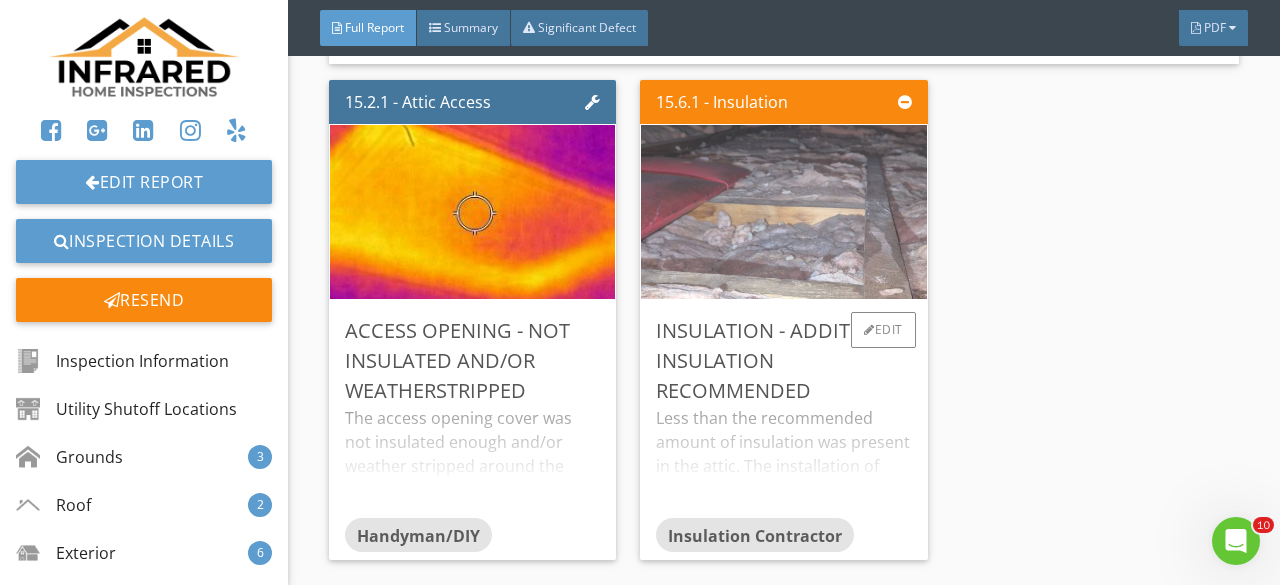 click at bounding box center (783, 211) 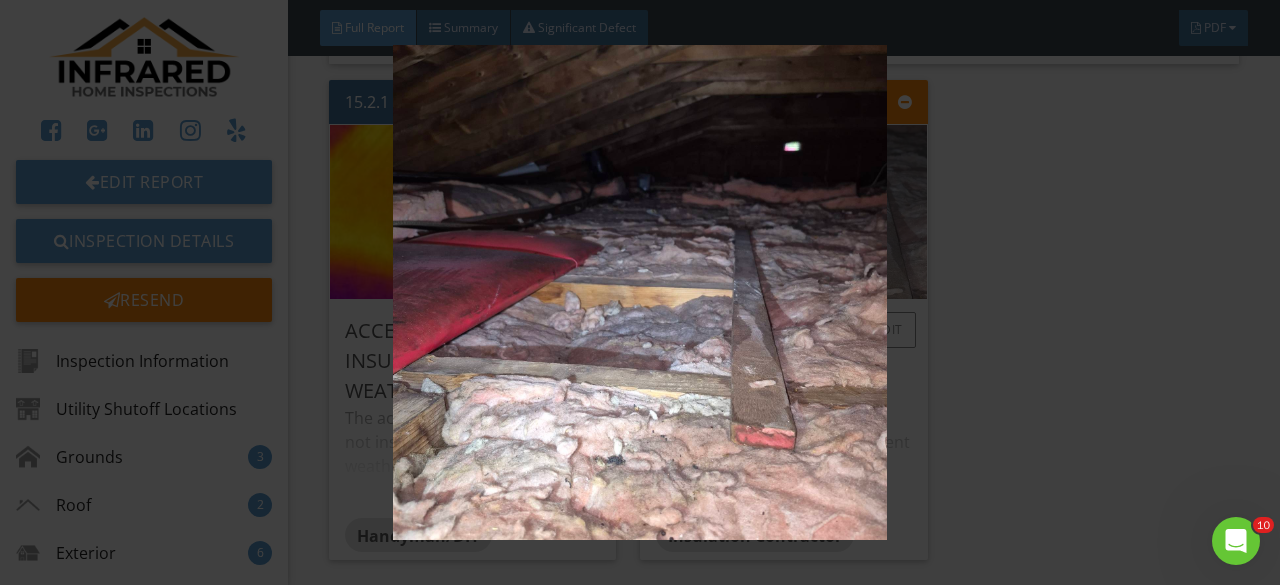 click at bounding box center (639, 292) 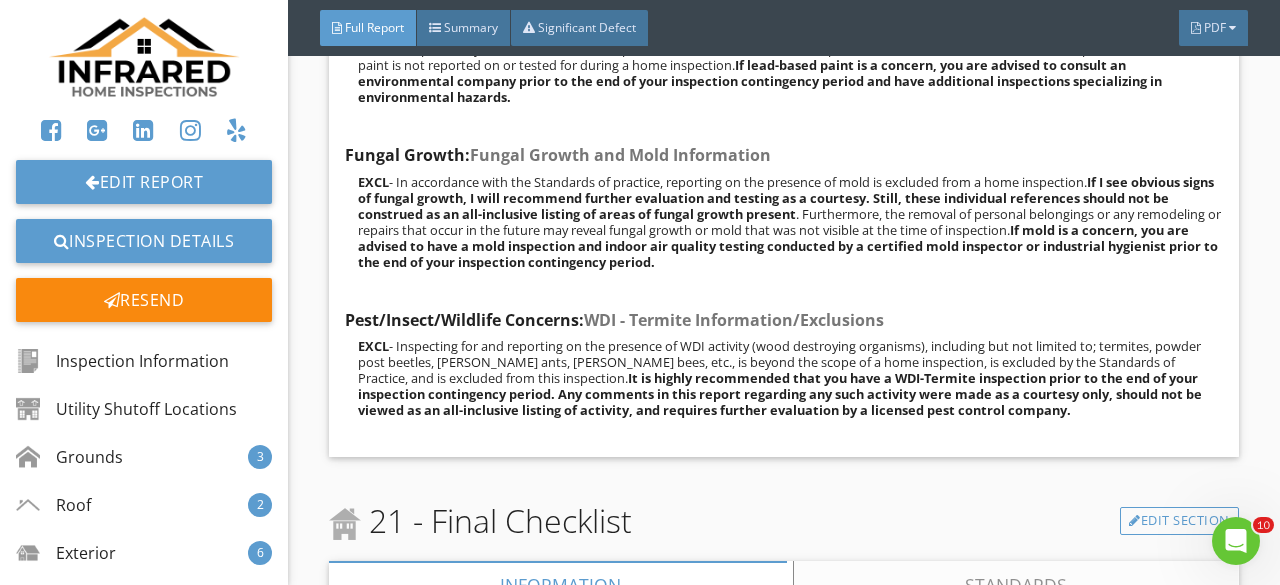 scroll, scrollTop: 46037, scrollLeft: 0, axis: vertical 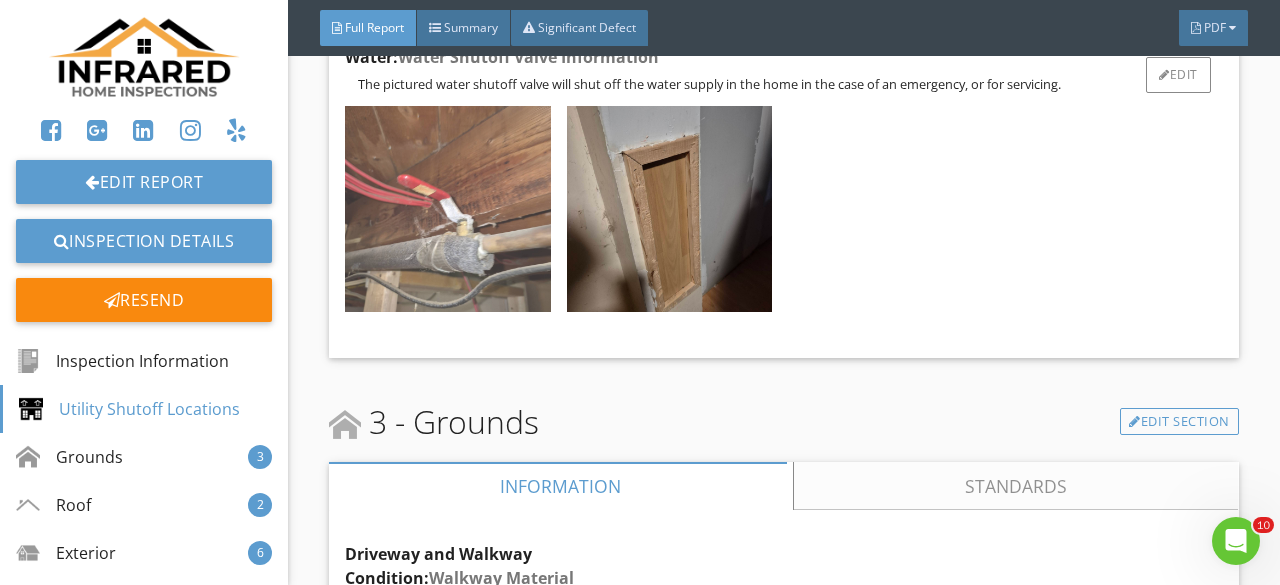click at bounding box center [447, 208] 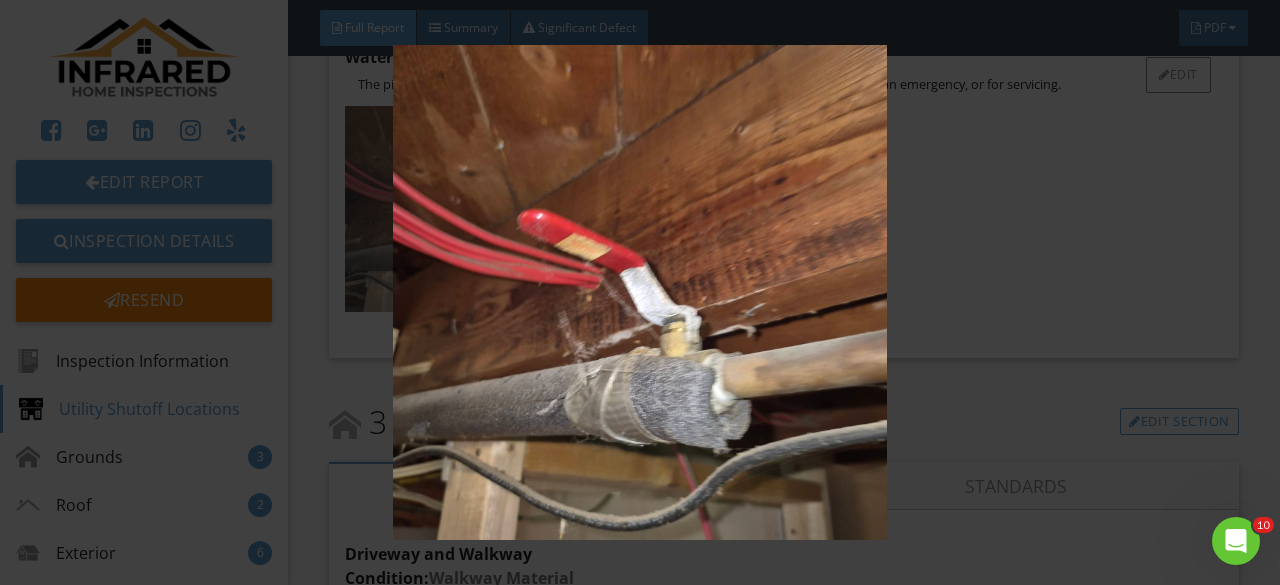 click at bounding box center (639, 292) 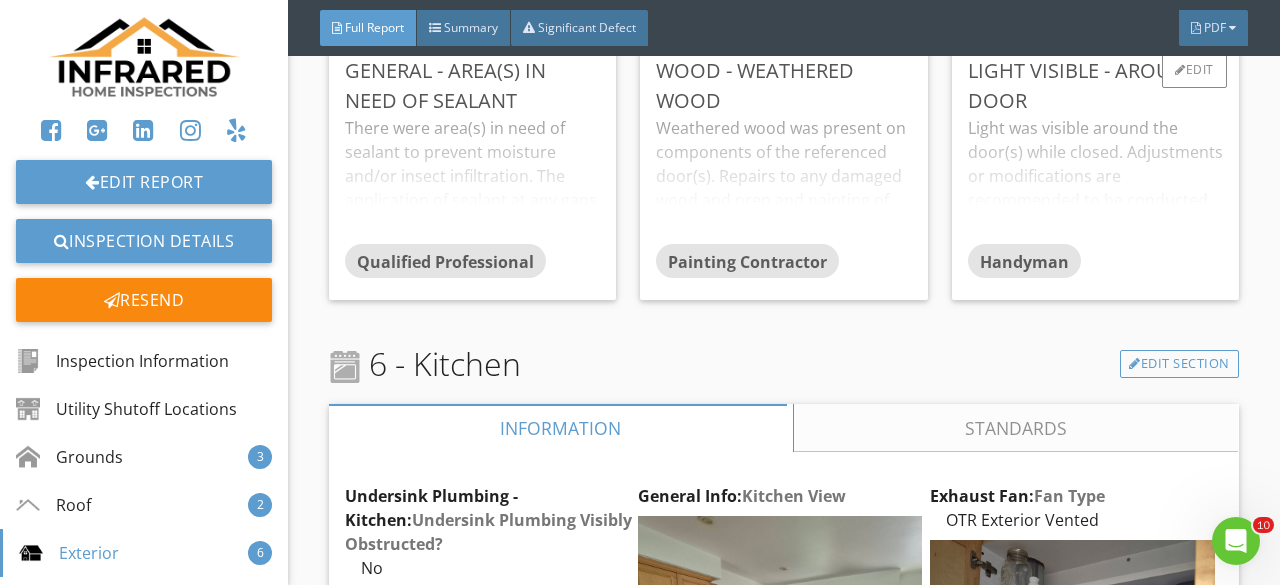 scroll, scrollTop: 12984, scrollLeft: 0, axis: vertical 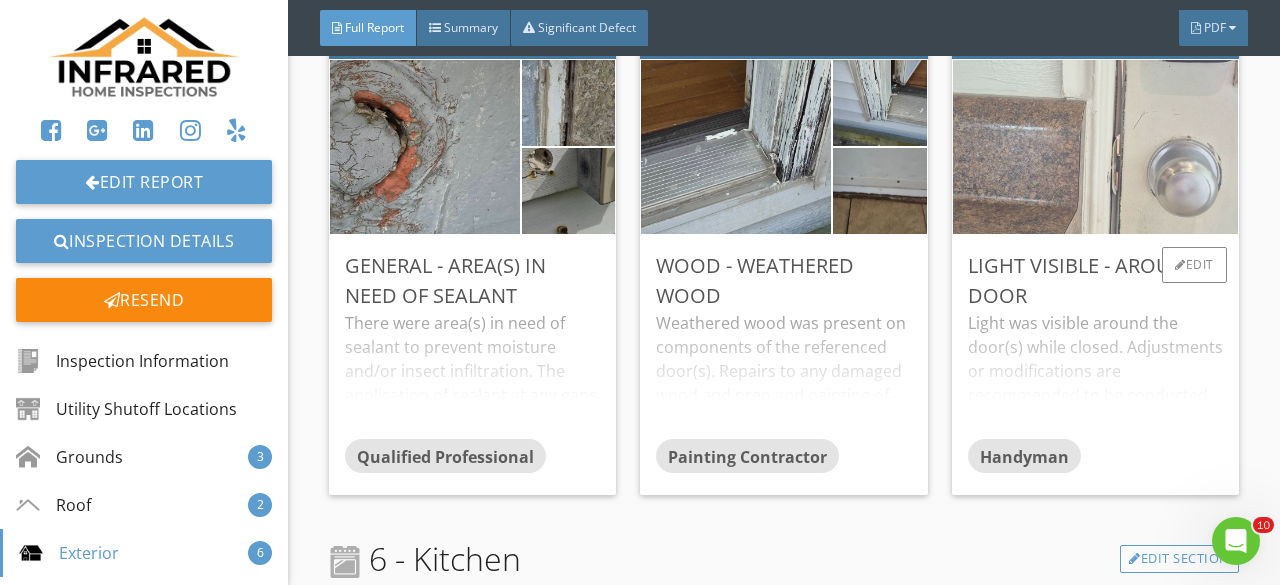 click at bounding box center [1095, 146] 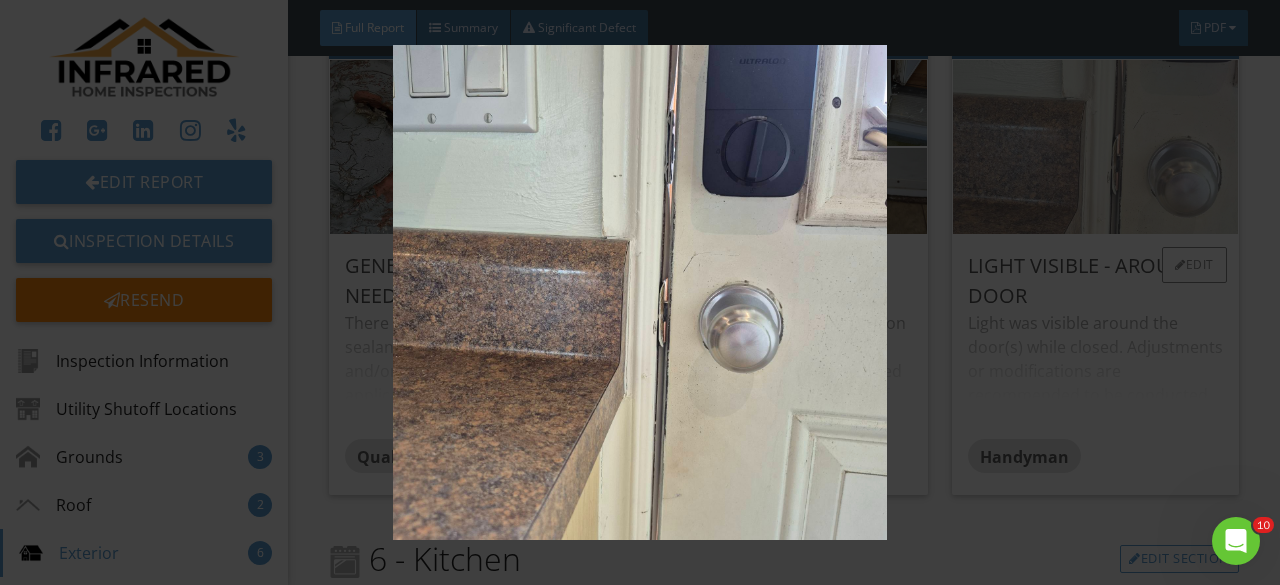 click at bounding box center (639, 292) 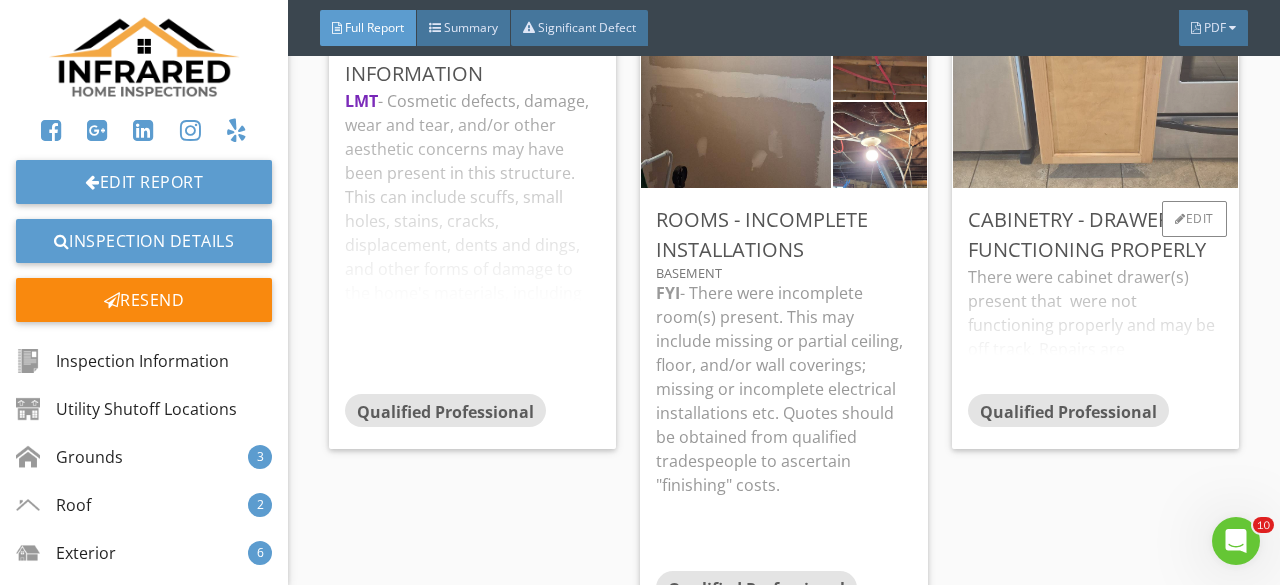 scroll, scrollTop: 20484, scrollLeft: 0, axis: vertical 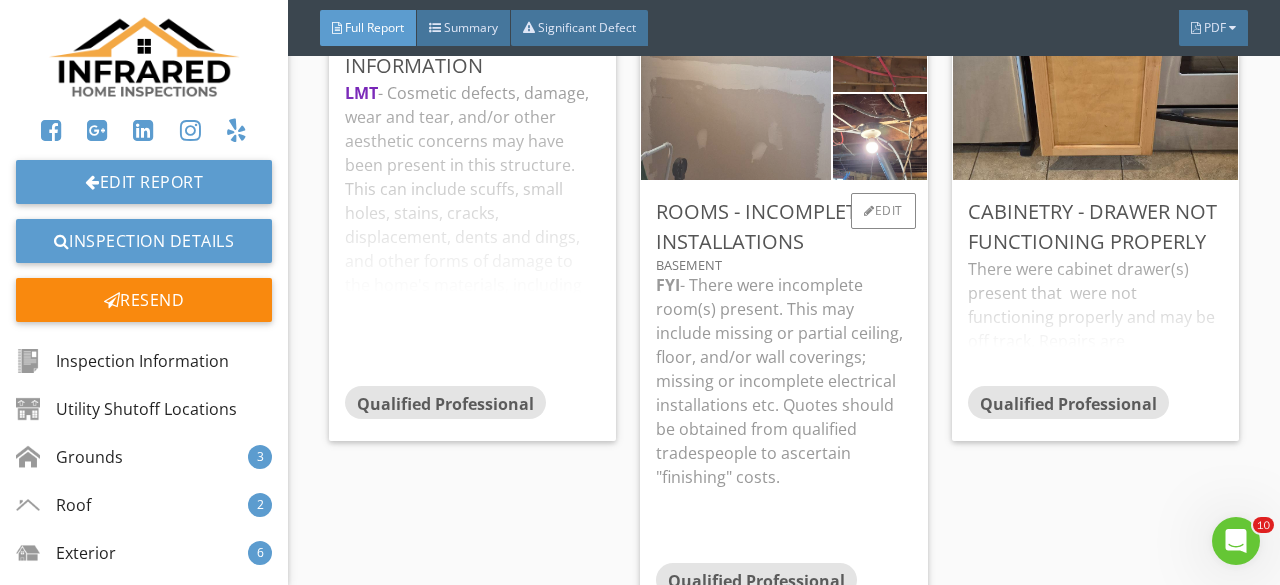 click at bounding box center [736, 93] 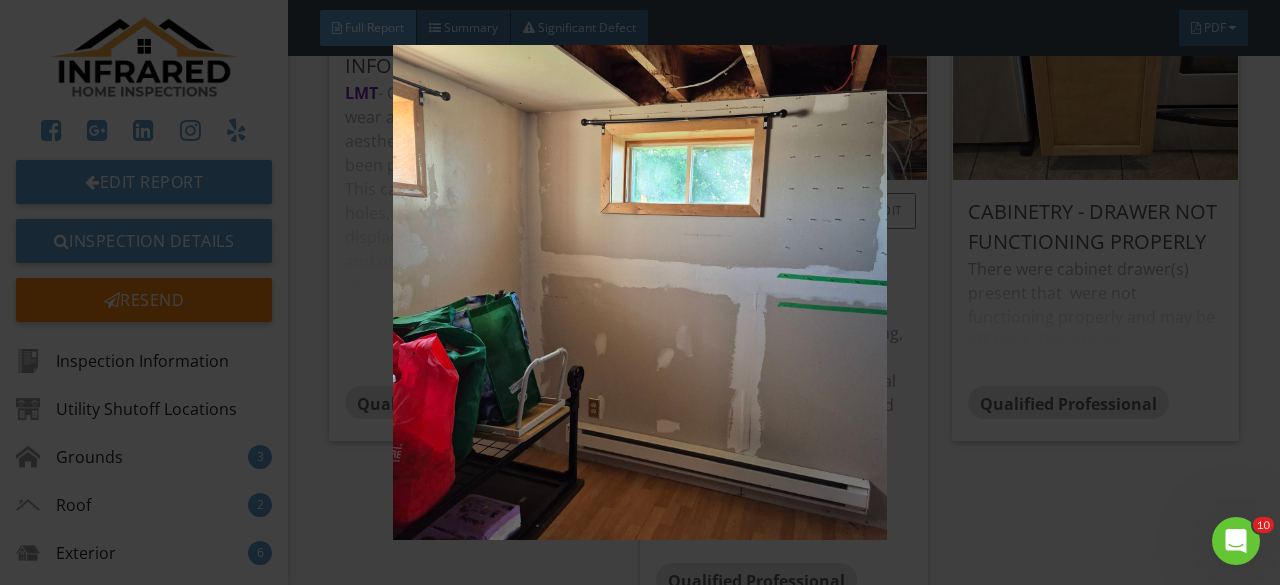click at bounding box center [639, 292] 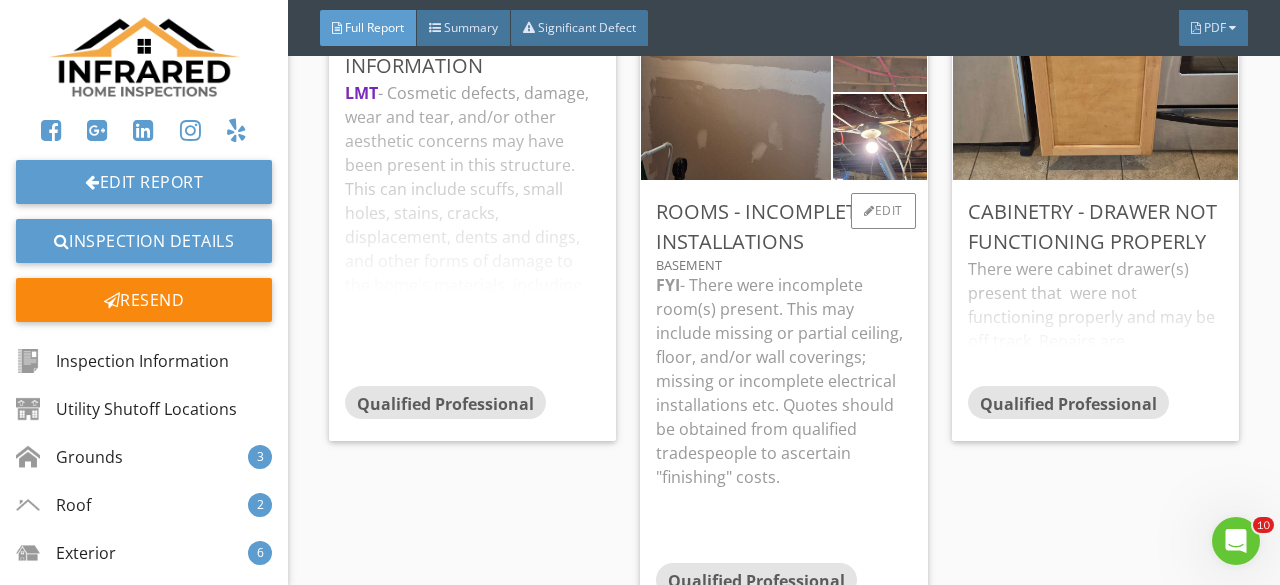 click at bounding box center [880, 49] 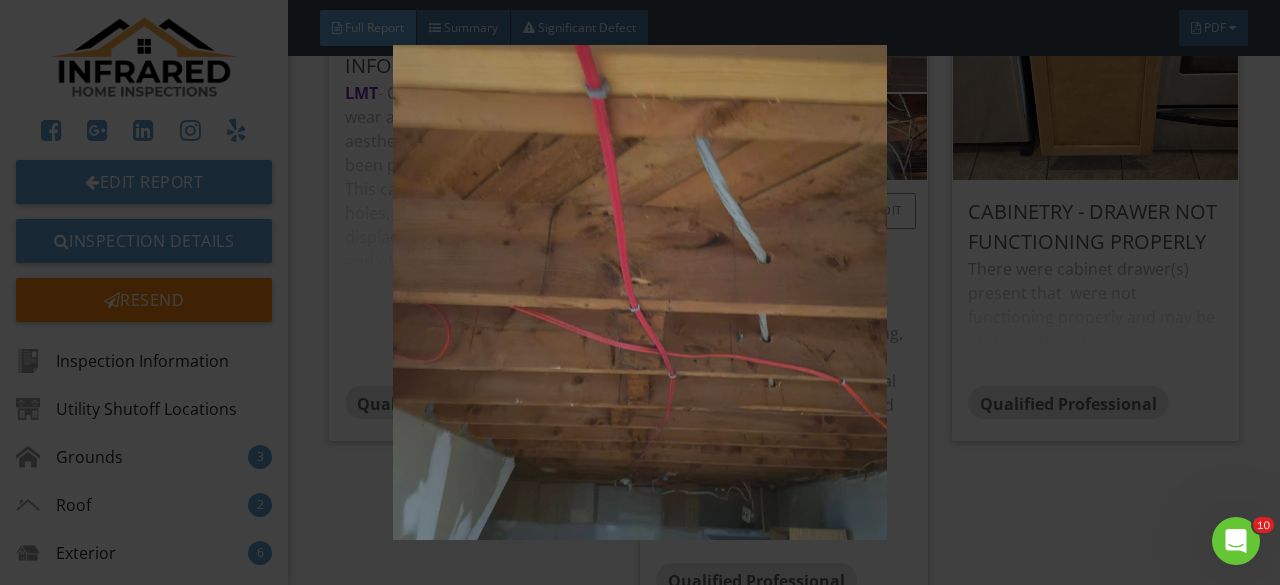 click at bounding box center (639, 292) 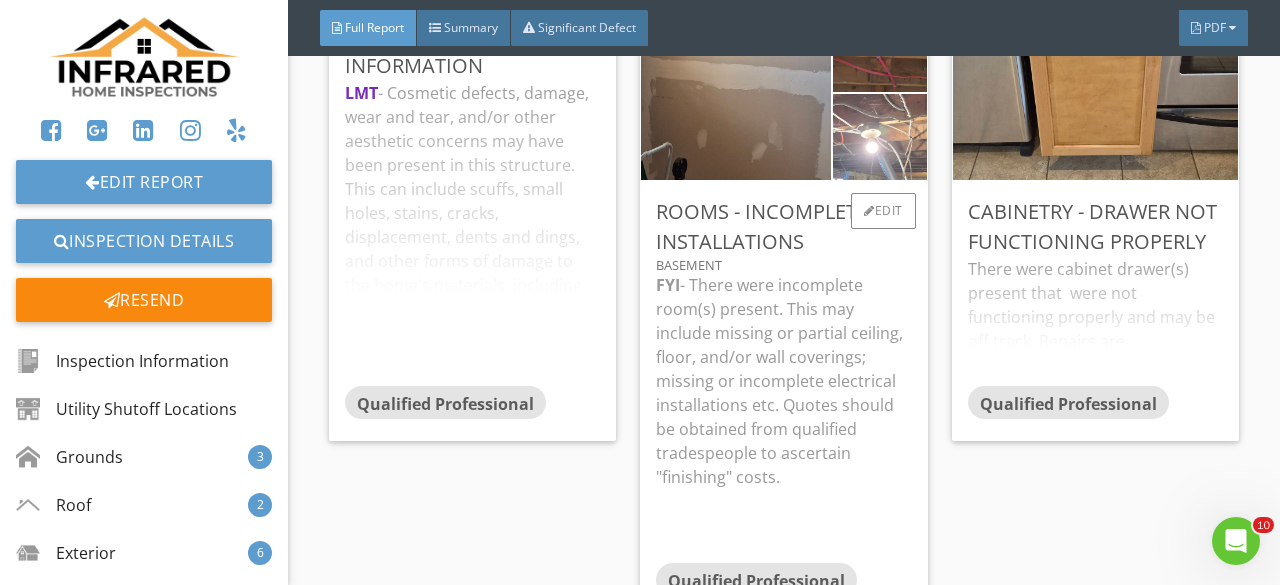 click at bounding box center [880, 137] 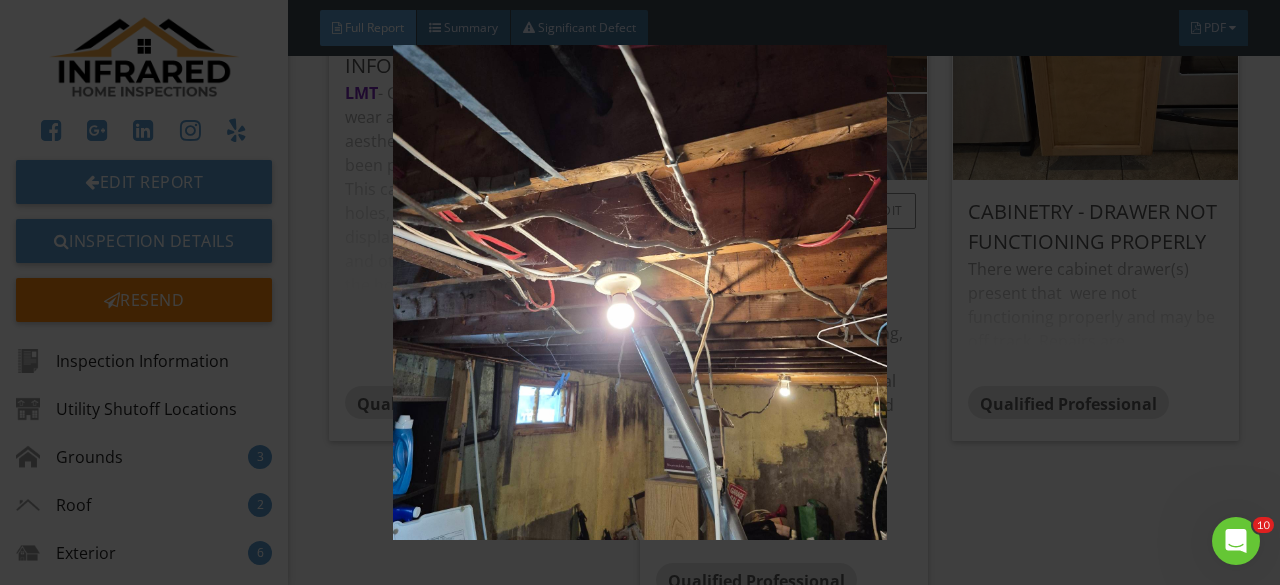 click at bounding box center (639, 292) 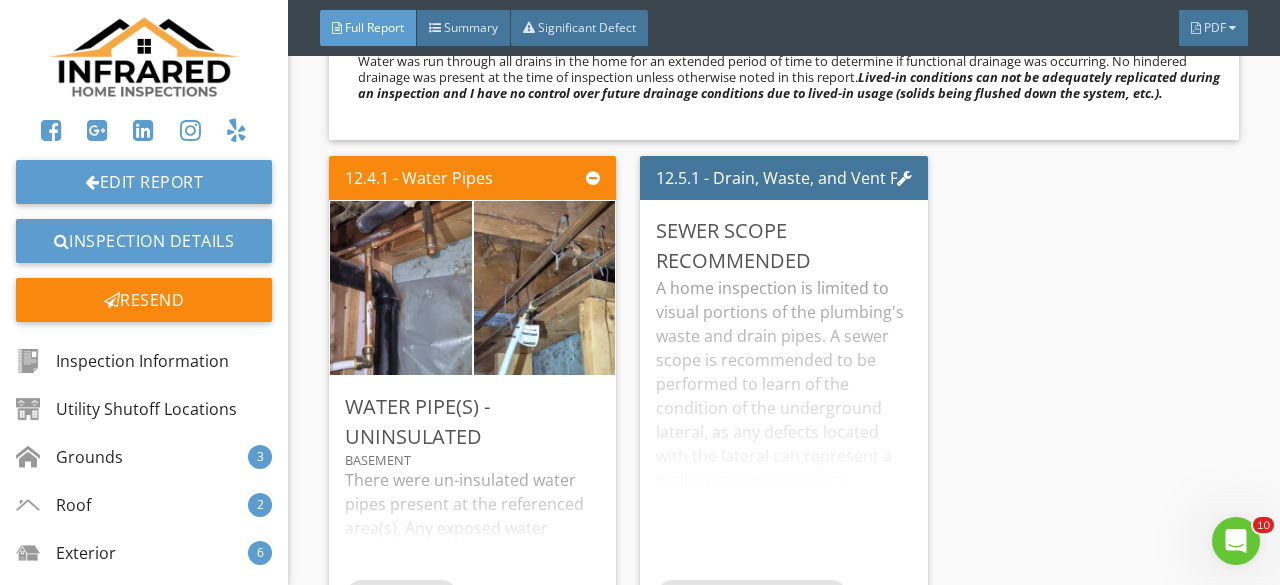 scroll, scrollTop: 28084, scrollLeft: 0, axis: vertical 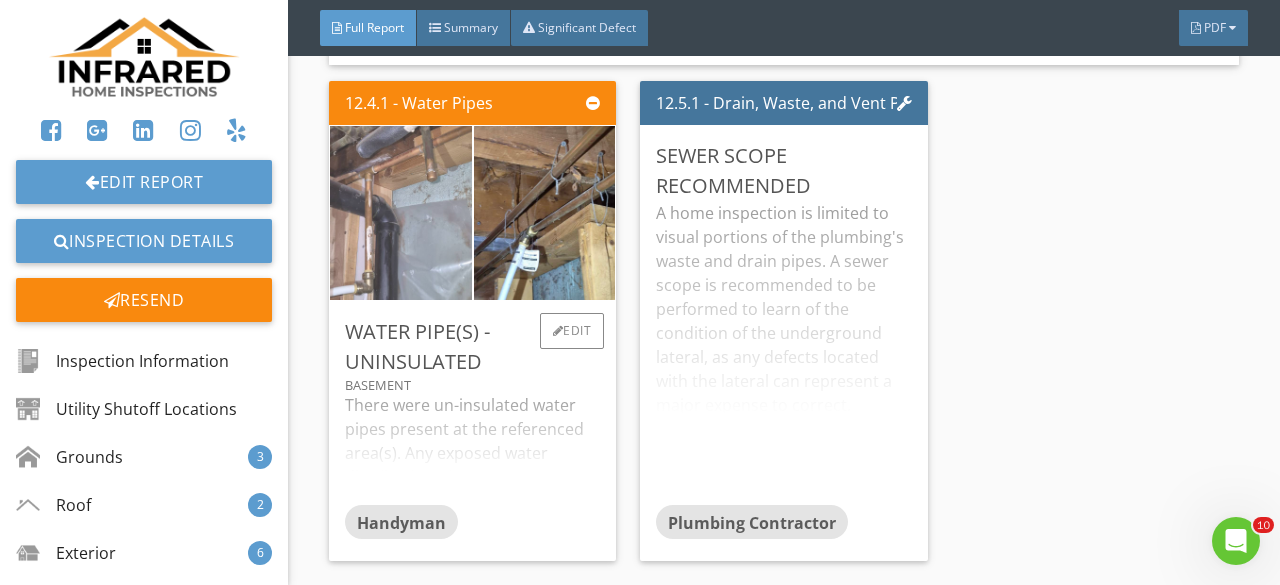 click at bounding box center [401, 213] 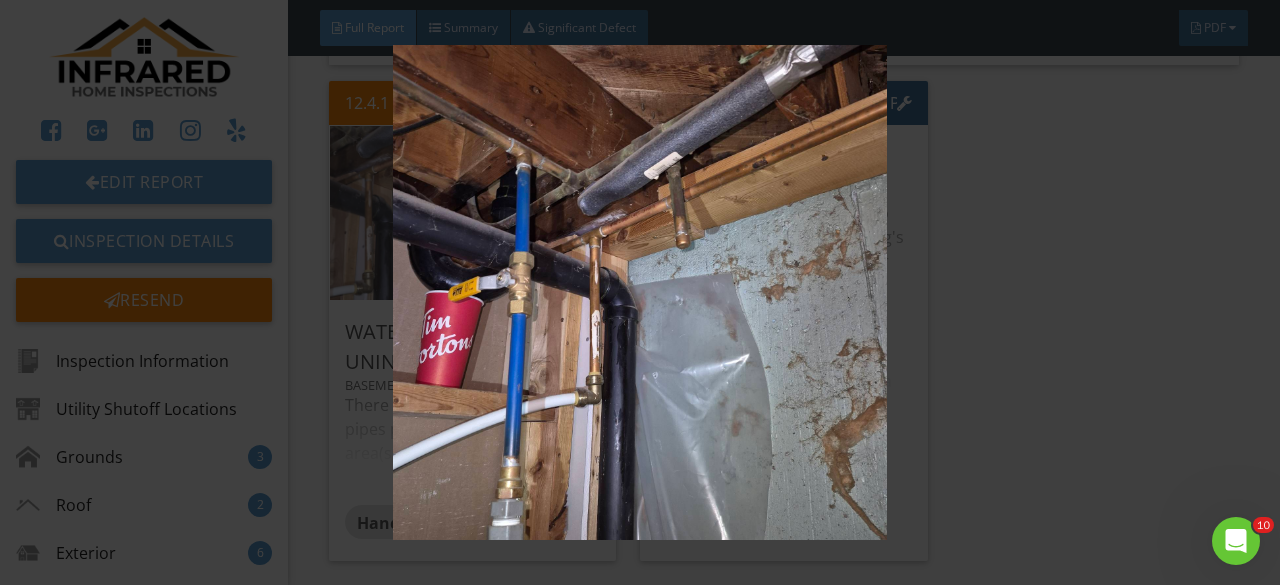 click at bounding box center [639, 292] 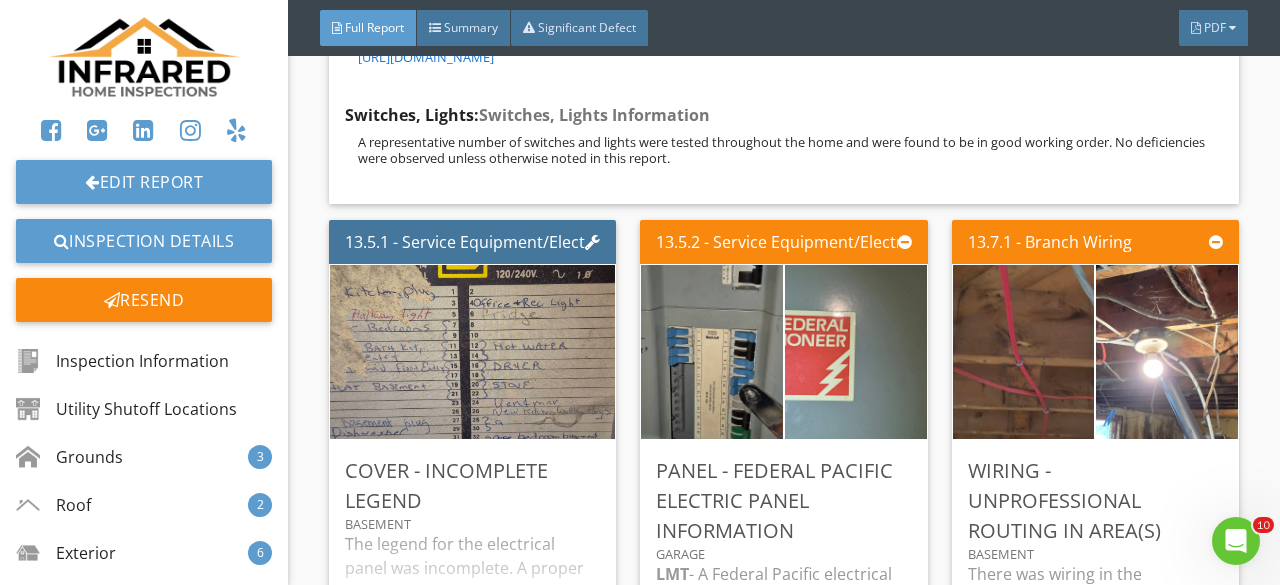 scroll, scrollTop: 33084, scrollLeft: 0, axis: vertical 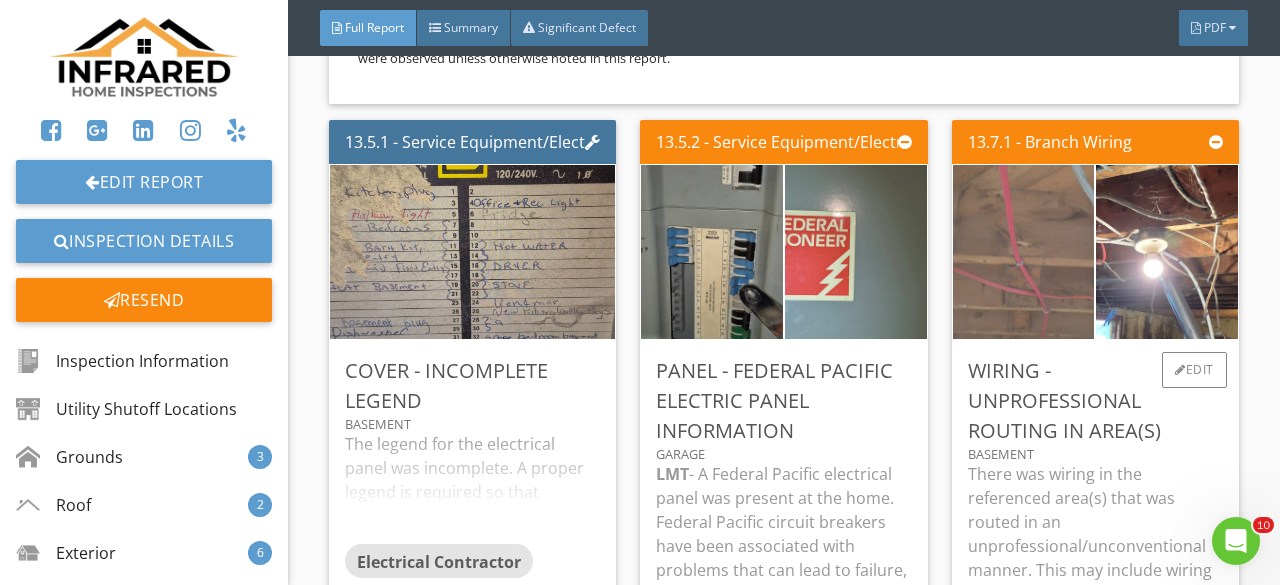 click at bounding box center (1023, 252) 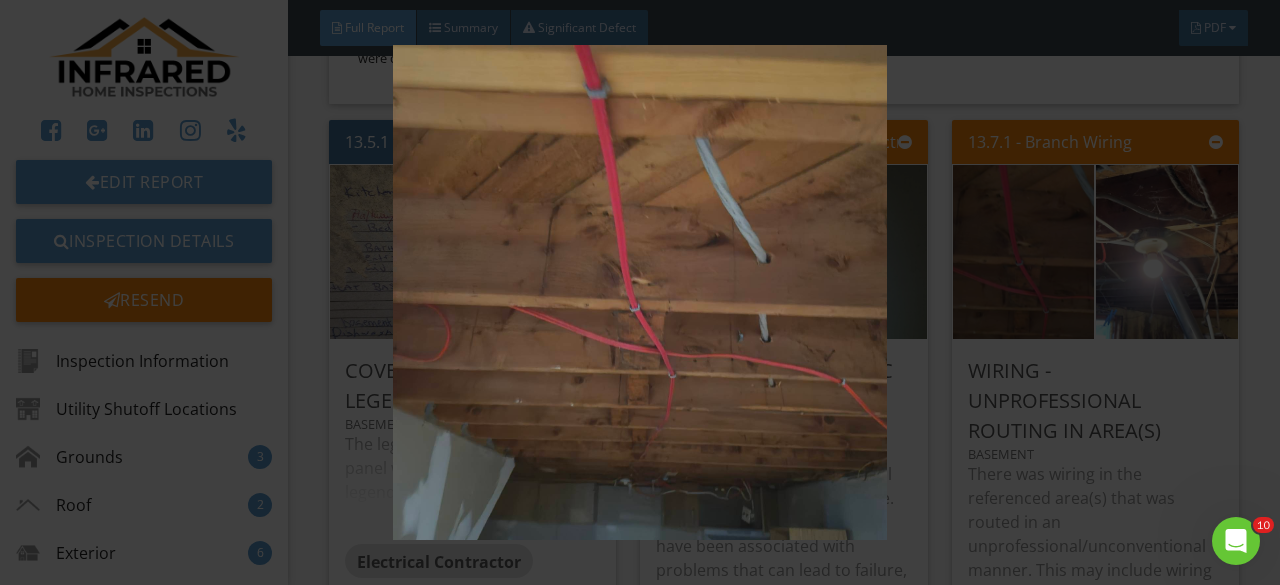 click at bounding box center (639, 292) 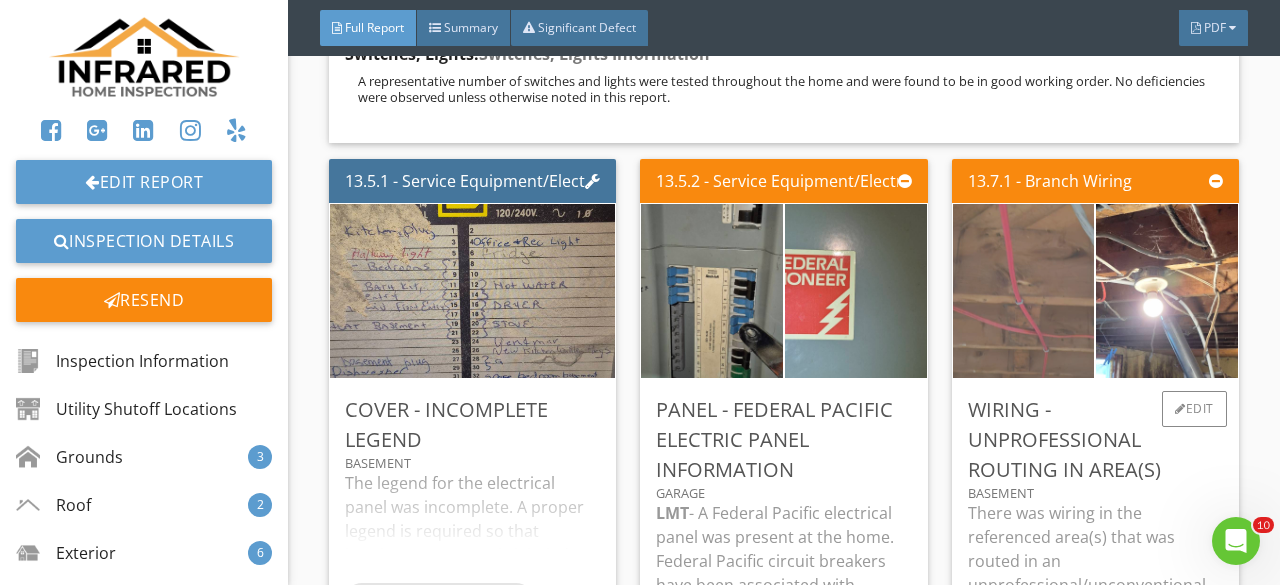 scroll, scrollTop: 32984, scrollLeft: 0, axis: vertical 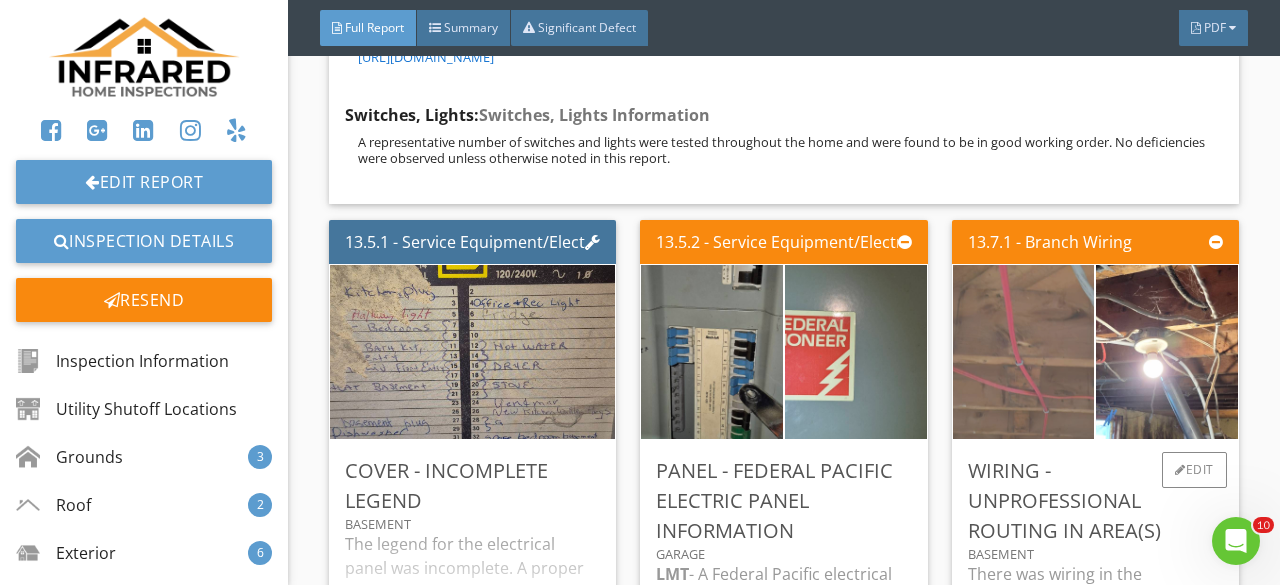 click at bounding box center [1023, 352] 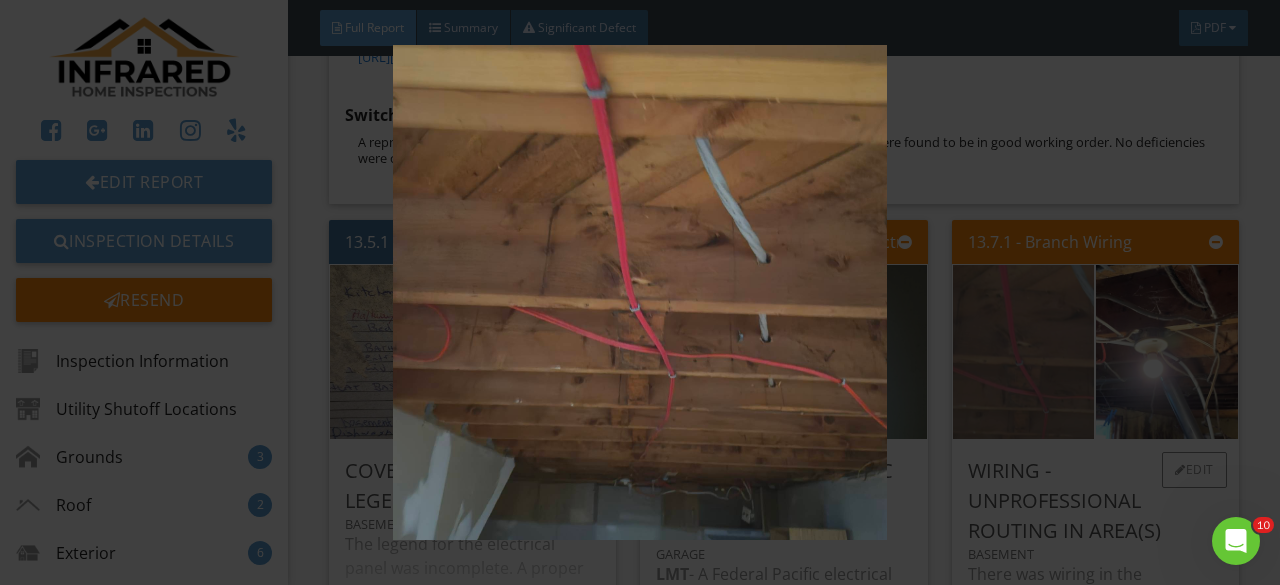 click at bounding box center [639, 292] 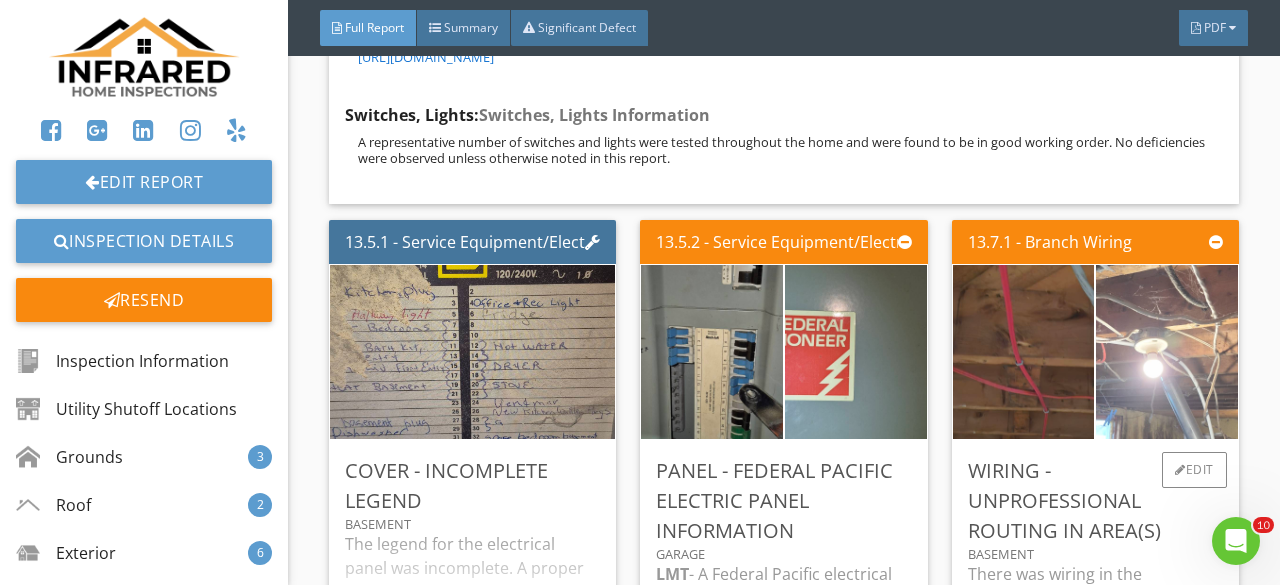 click at bounding box center (1167, 352) 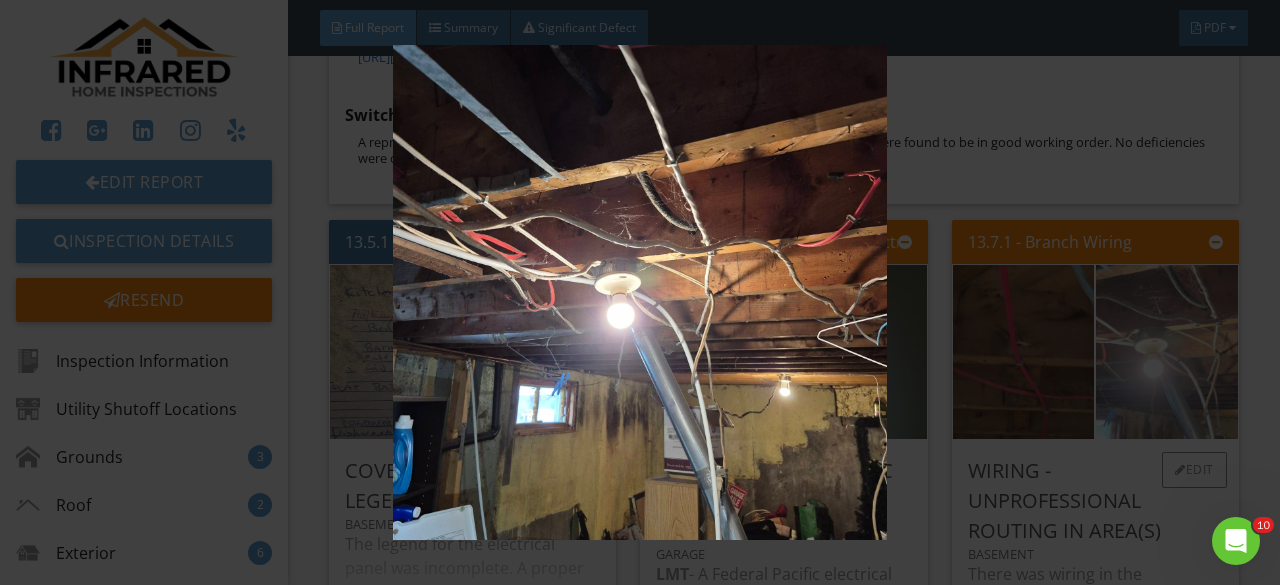 click at bounding box center (639, 292) 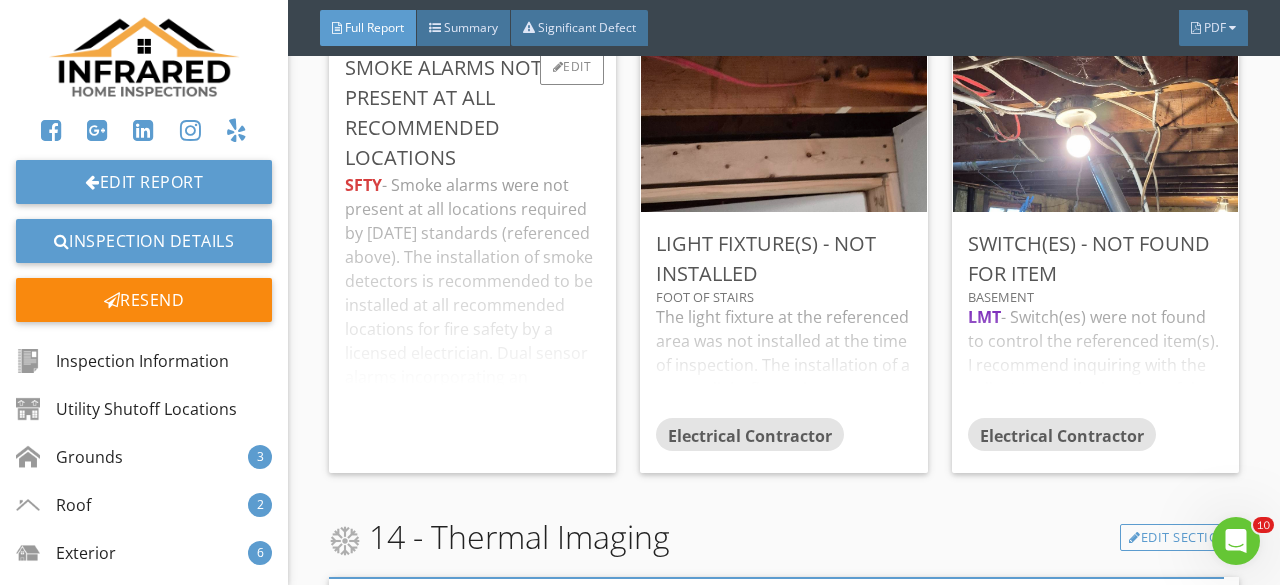 scroll, scrollTop: 35084, scrollLeft: 0, axis: vertical 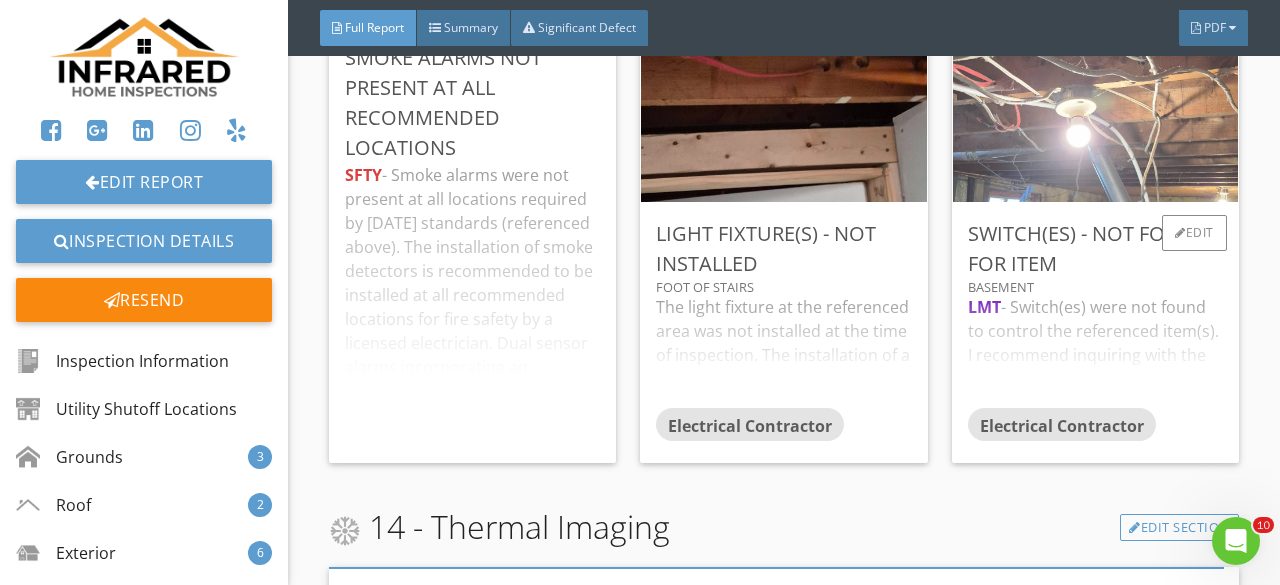 click at bounding box center [1095, 115] 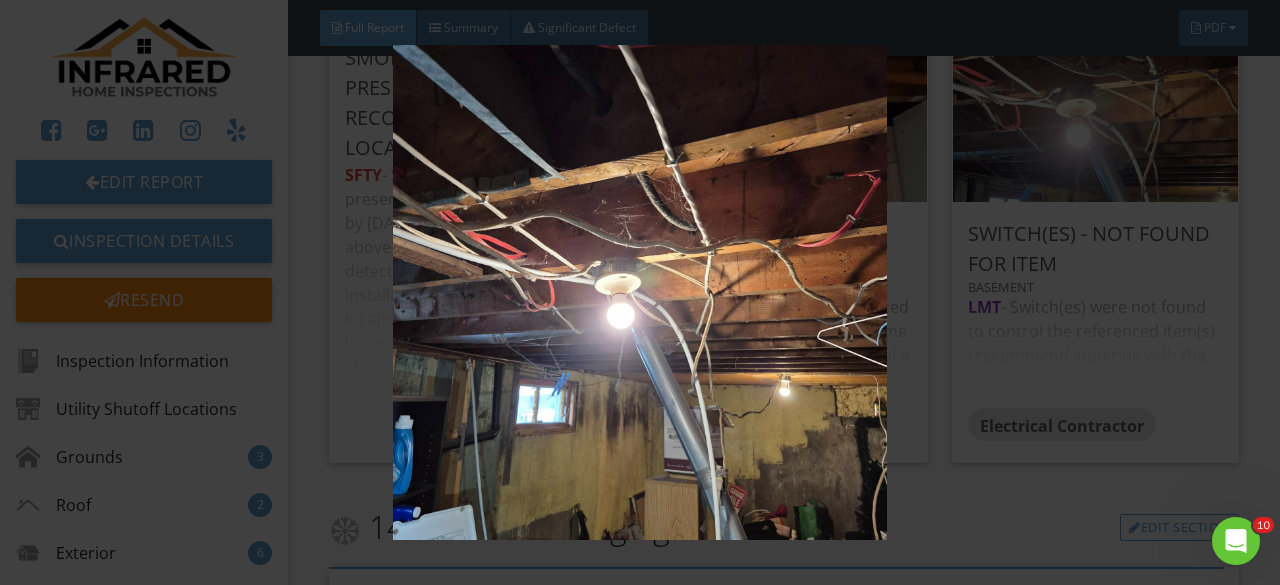 click at bounding box center [639, 292] 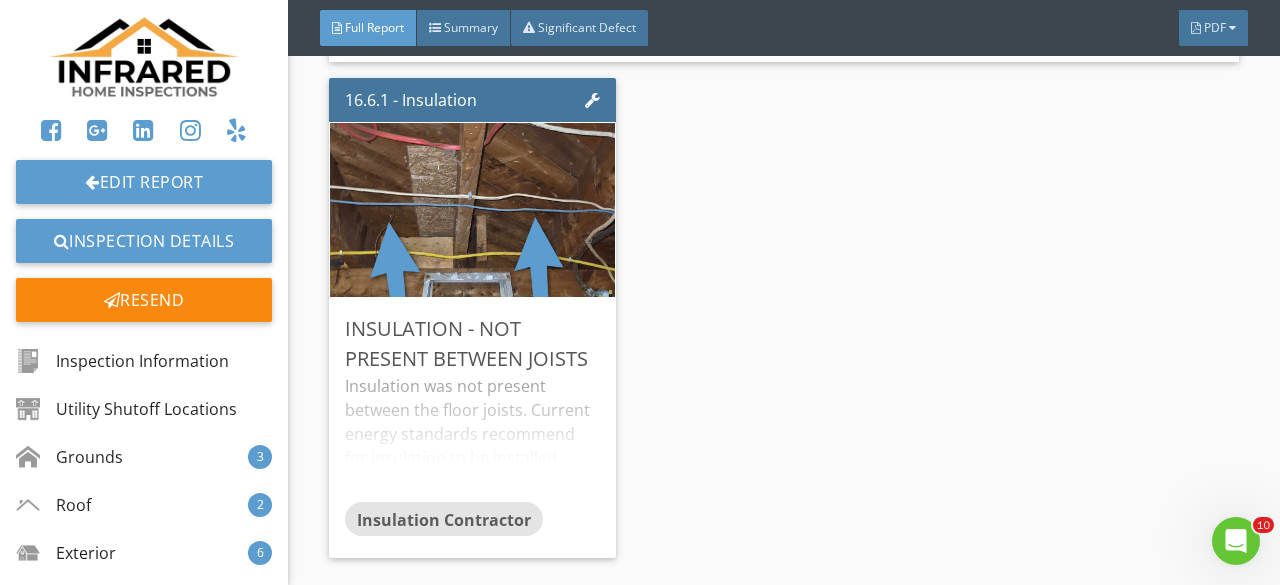 scroll, scrollTop: 40484, scrollLeft: 0, axis: vertical 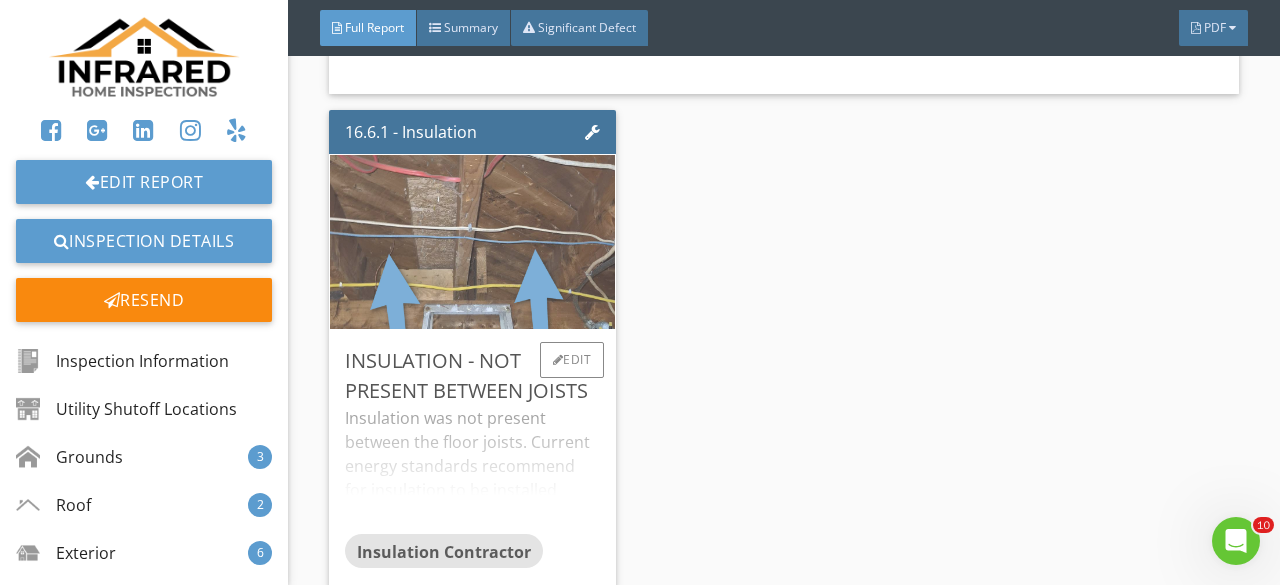 click at bounding box center (472, 242) 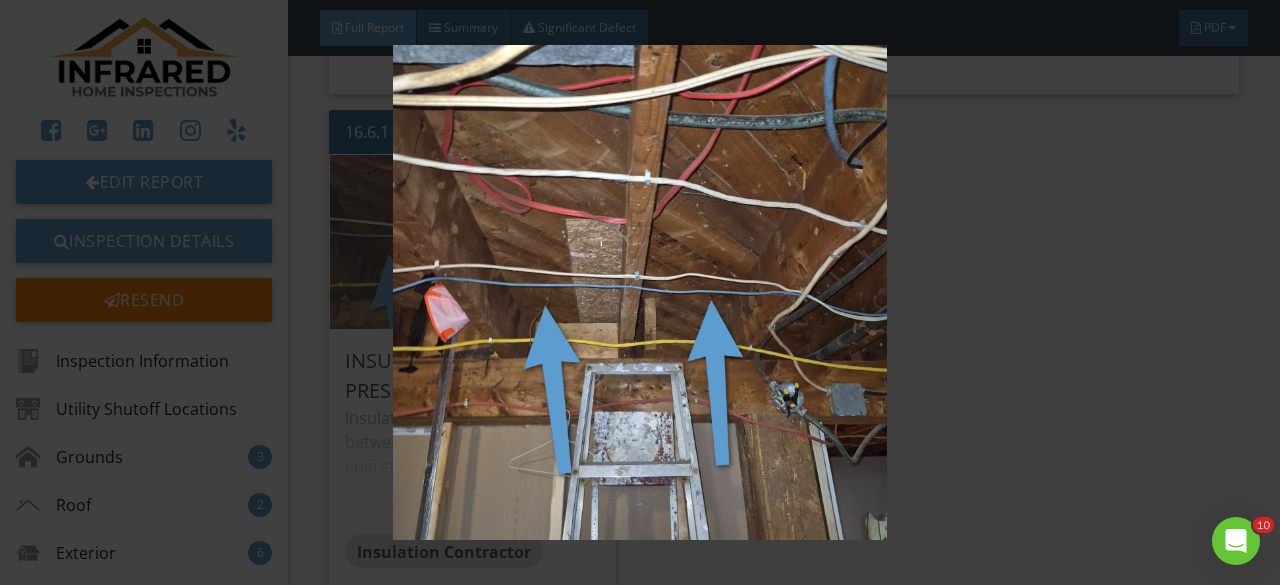 click at bounding box center [639, 292] 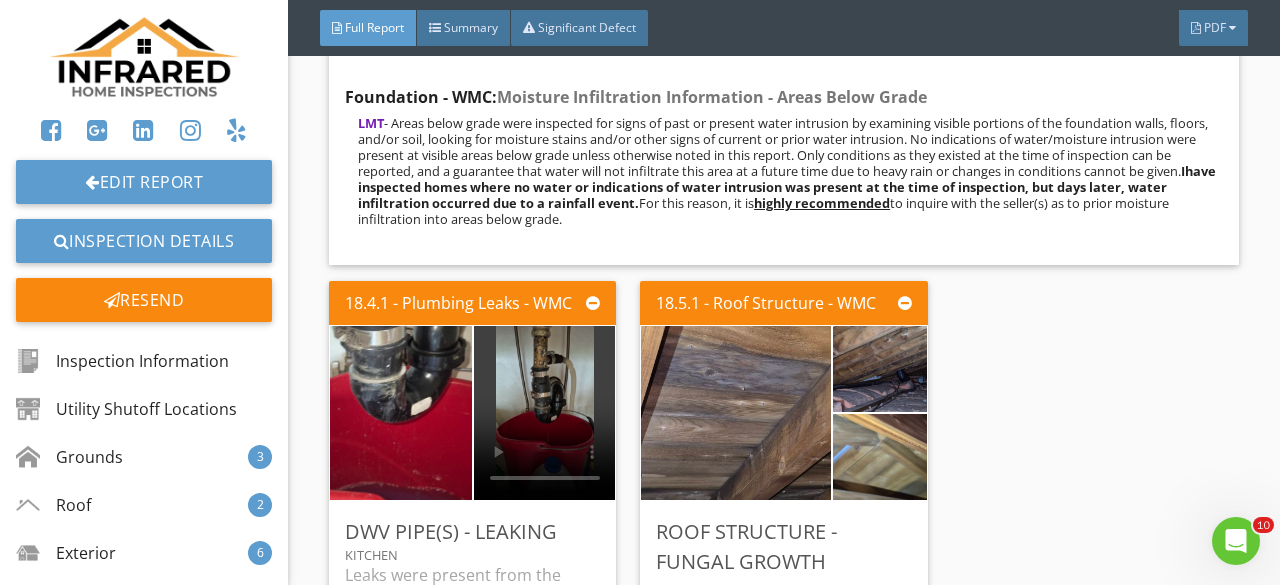 scroll, scrollTop: 42684, scrollLeft: 0, axis: vertical 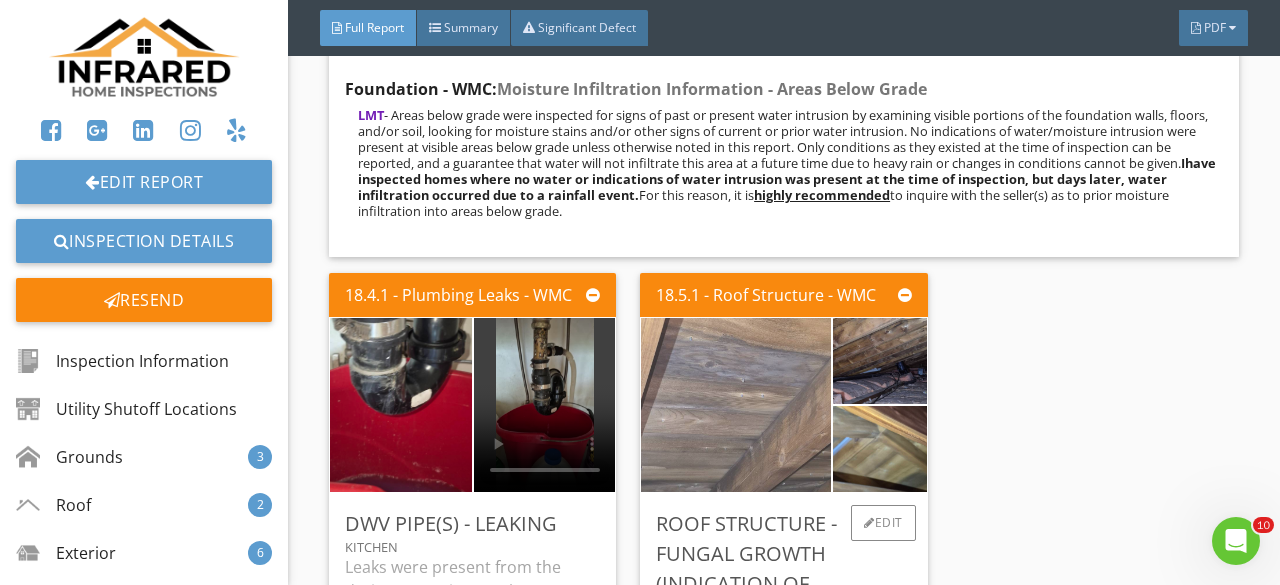 click at bounding box center [736, 405] 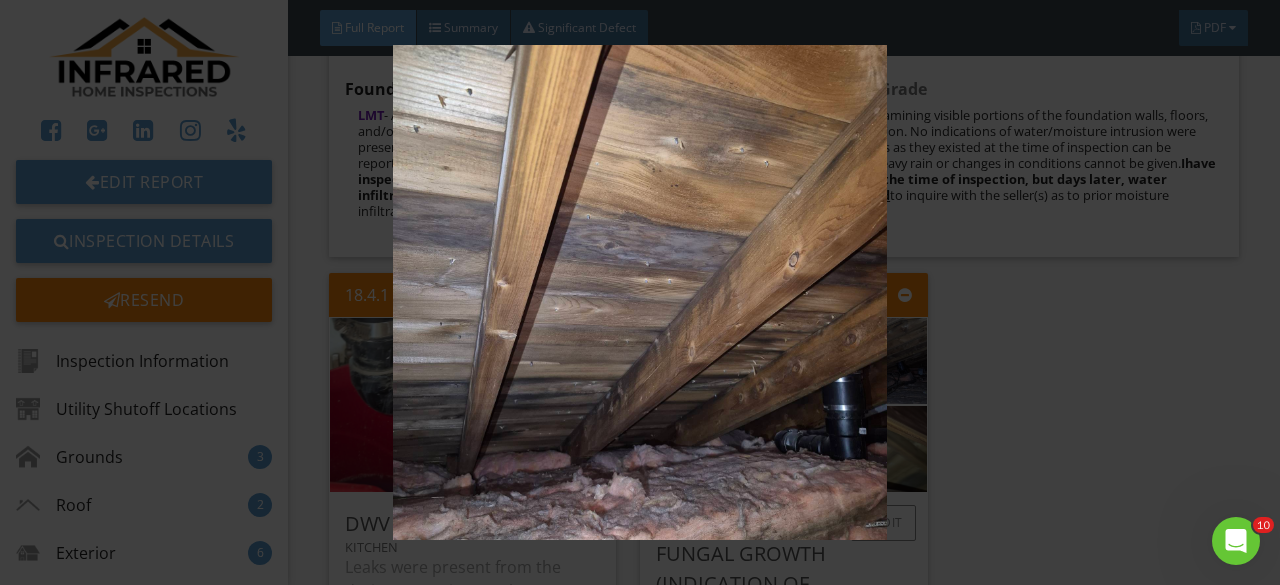 click at bounding box center [639, 292] 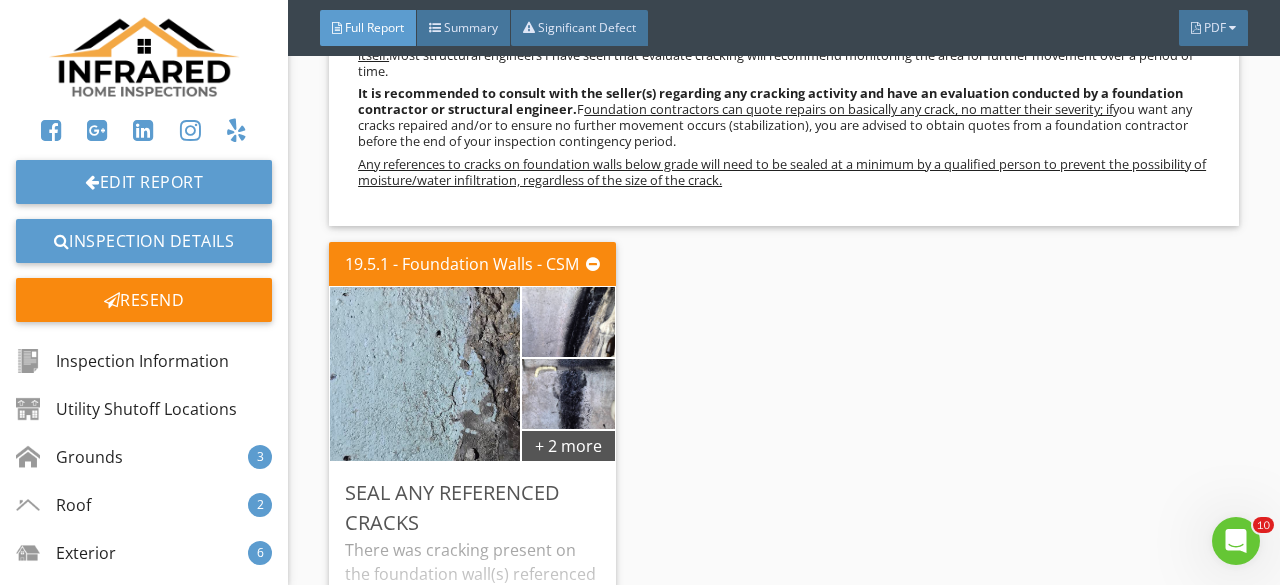 scroll, scrollTop: 44484, scrollLeft: 0, axis: vertical 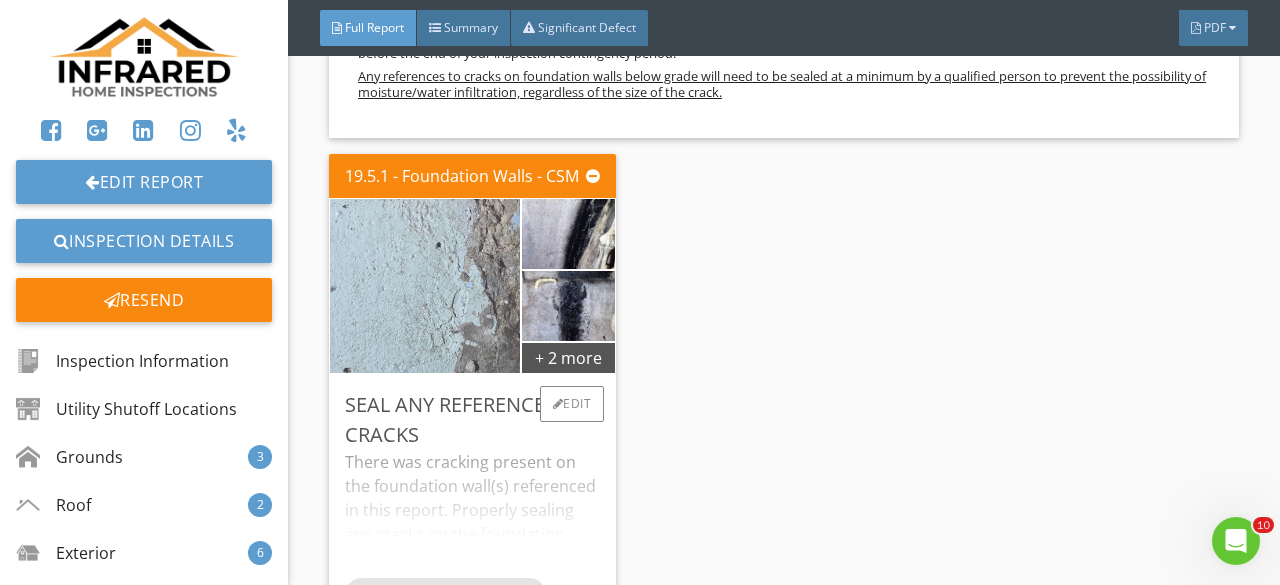 click at bounding box center (425, 286) 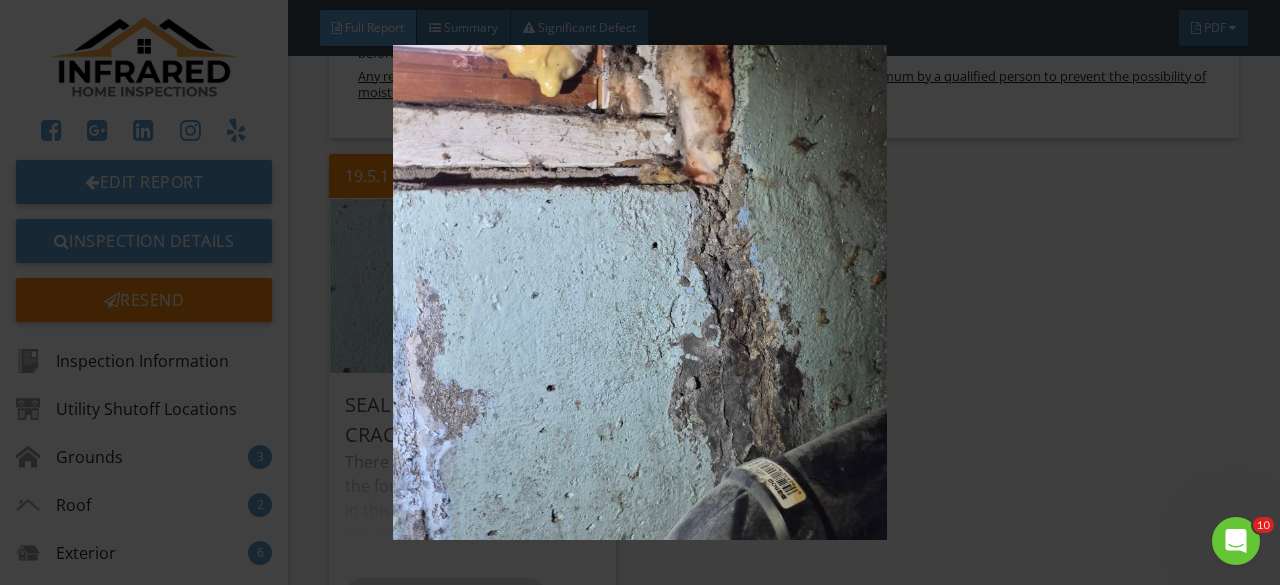 click at bounding box center (639, 292) 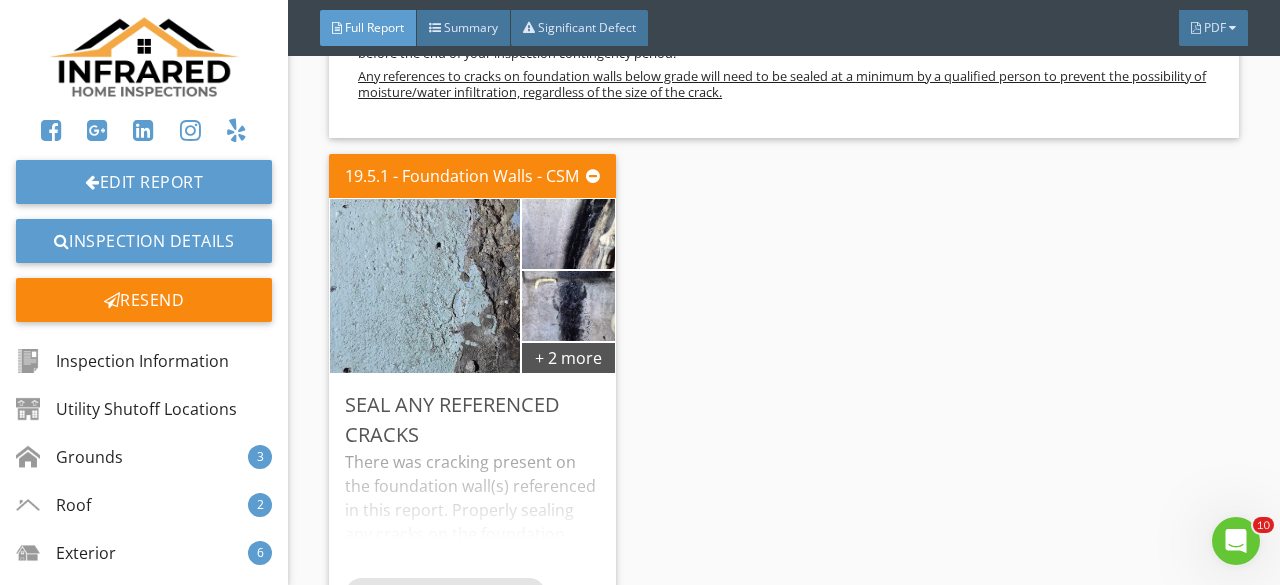 click on "19.5.1 - Foundation Walls - CSM
+ 2 more
Seal any Referenced Cracks
There was cracking present on the foundation wall(s) referenced in this report. Properly sealing any cracks on the foundation walls is recommended to be conducted by a qualified contractor to prevent the possibility of water infiltration through them.    Qualified Professional
Edit" at bounding box center [480, 394] 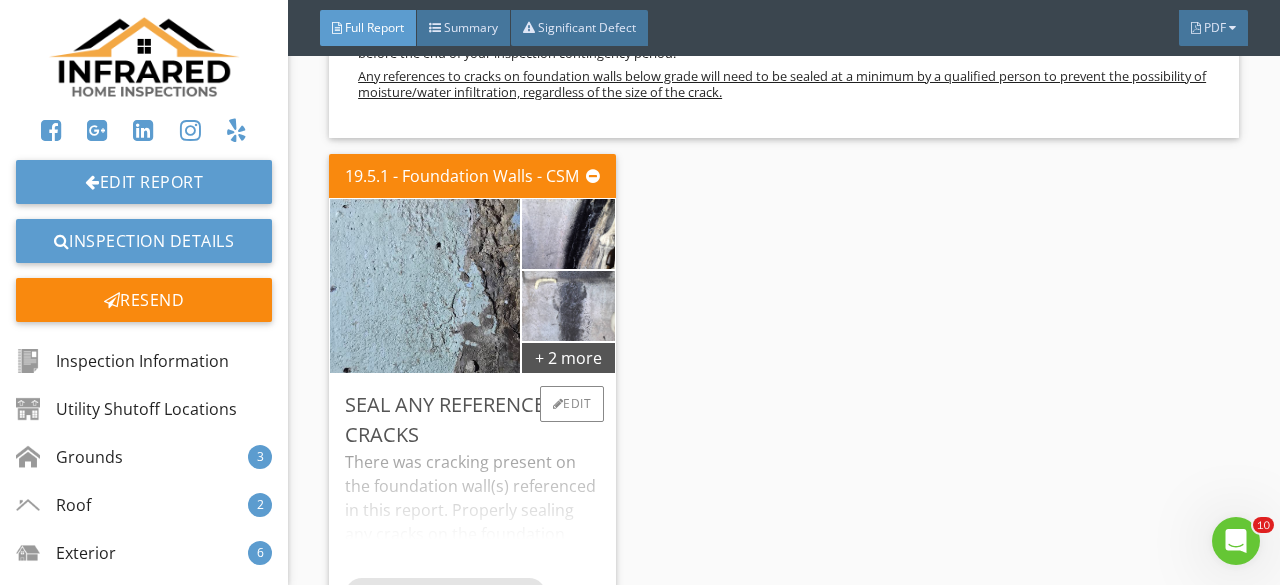 click at bounding box center (568, 306) 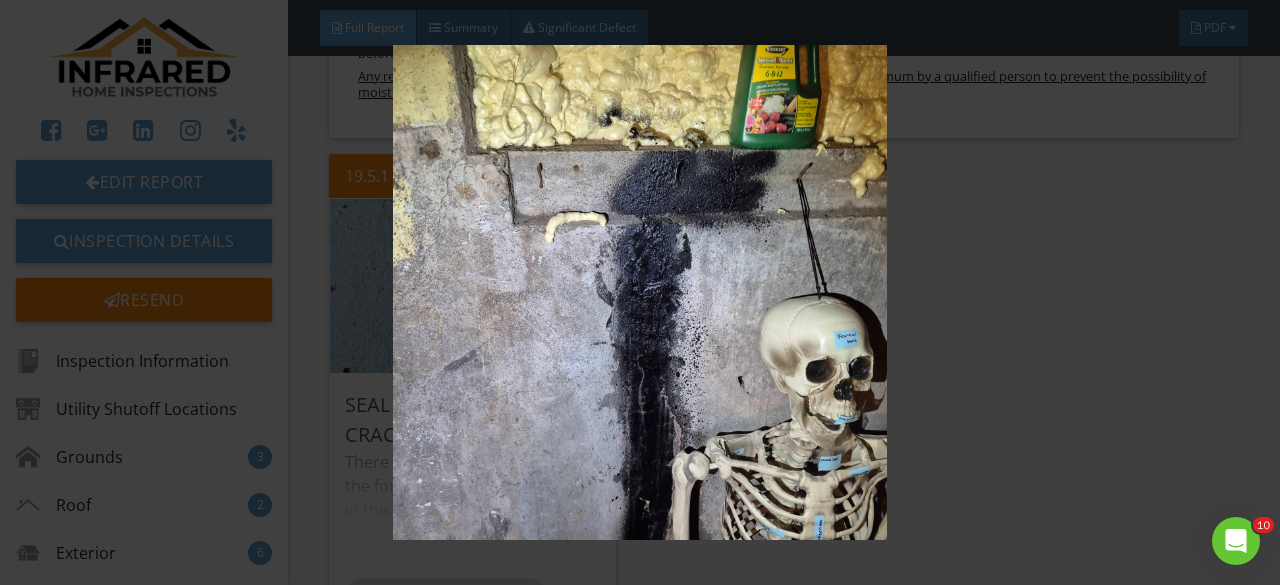 click at bounding box center [639, 292] 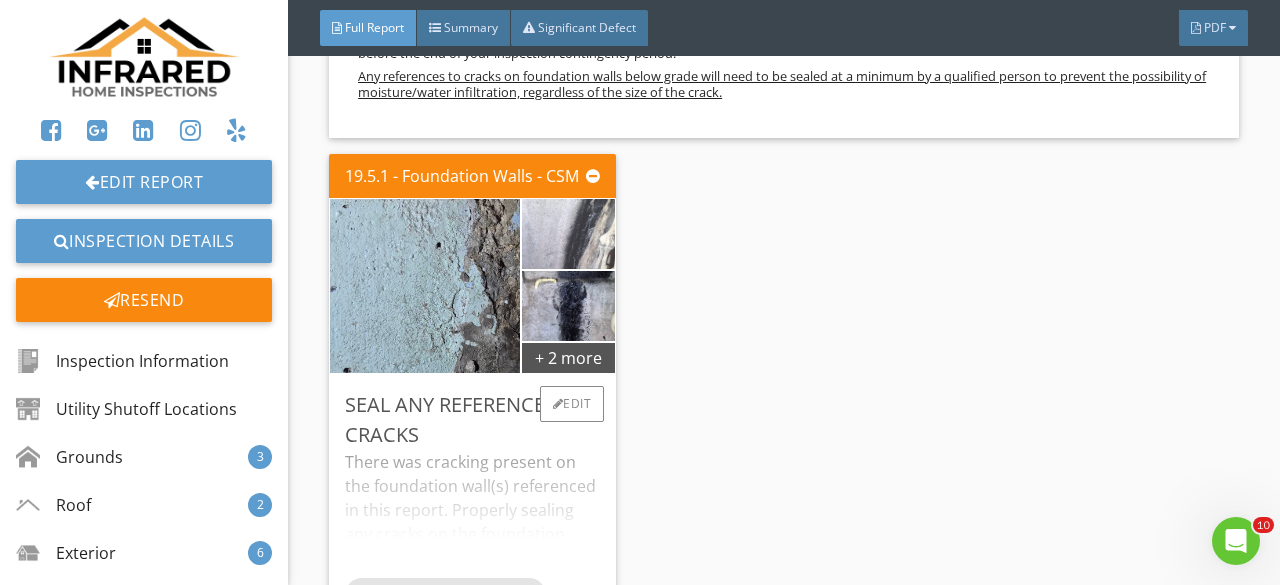 click at bounding box center (568, 234) 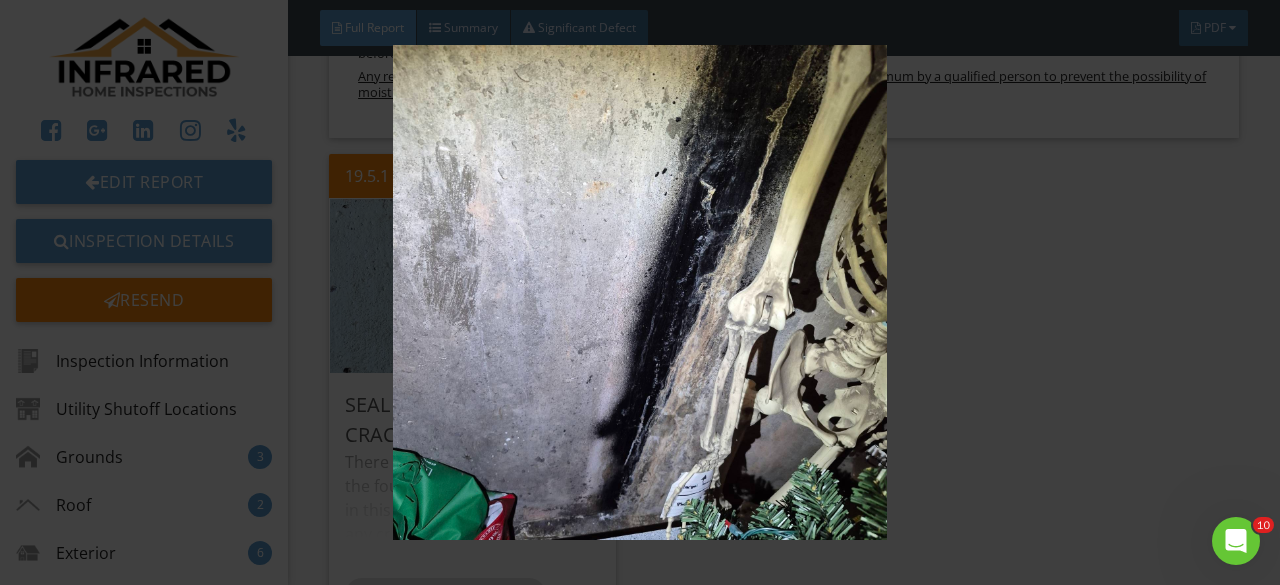 click at bounding box center (639, 292) 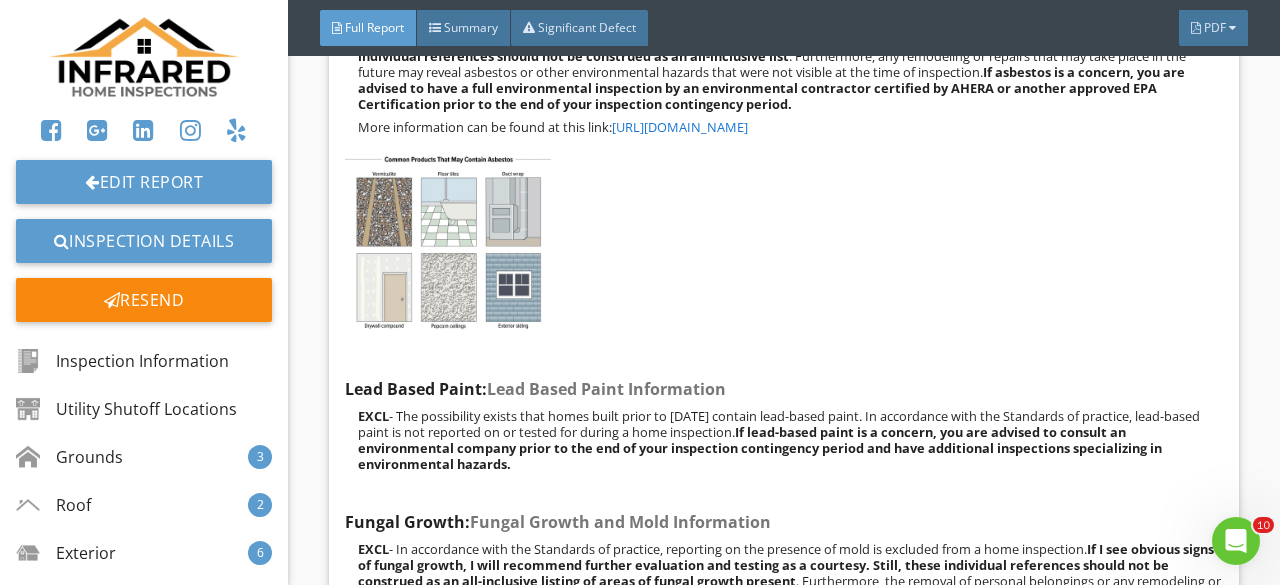 scroll, scrollTop: 45584, scrollLeft: 0, axis: vertical 